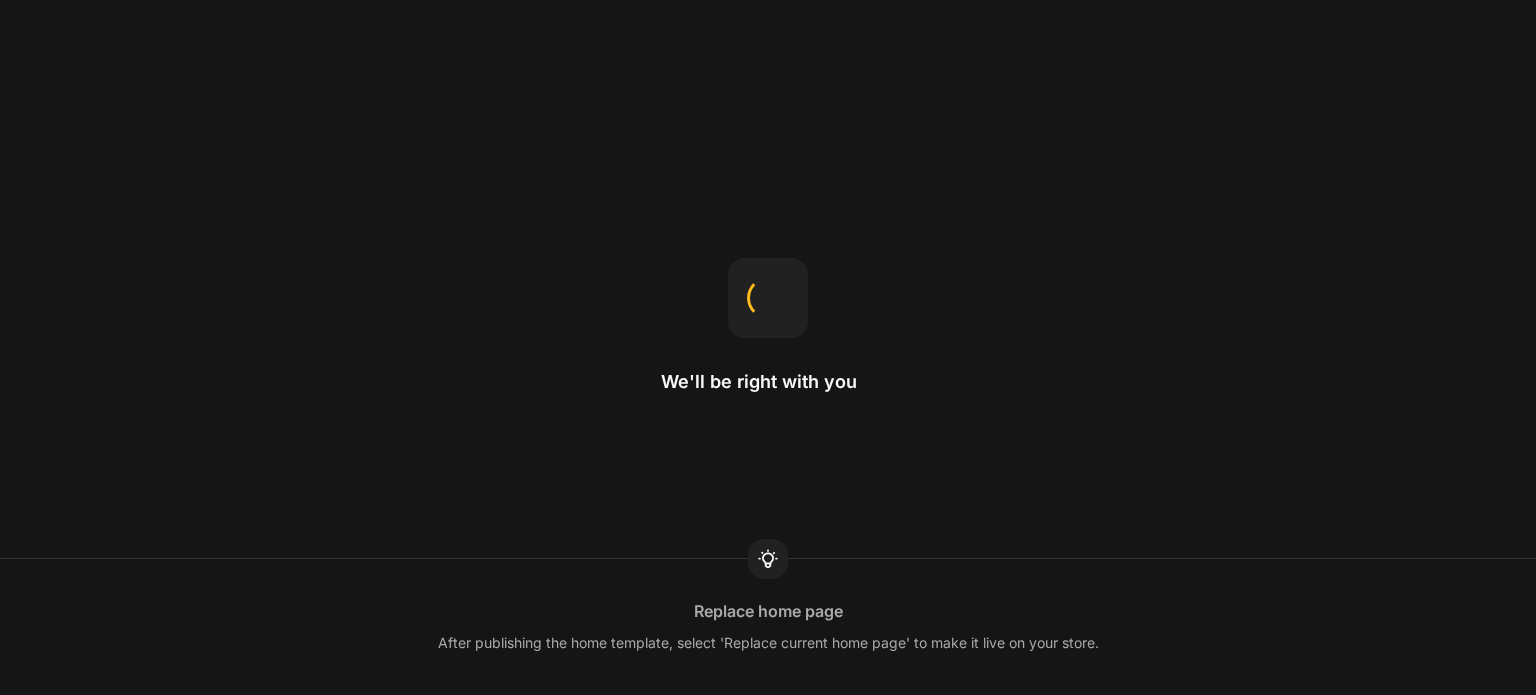 scroll, scrollTop: 0, scrollLeft: 0, axis: both 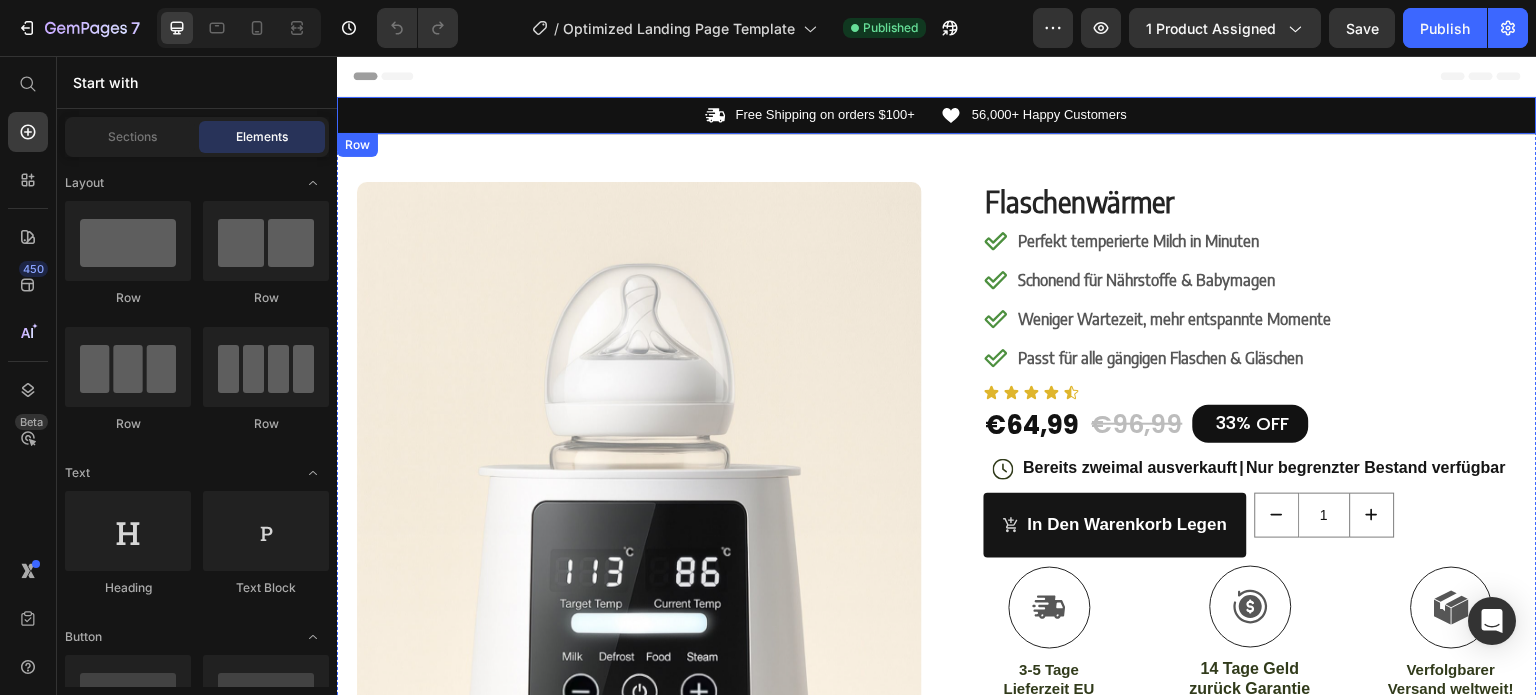 click on "Free Shipping on orders $100+" at bounding box center (826, 115) 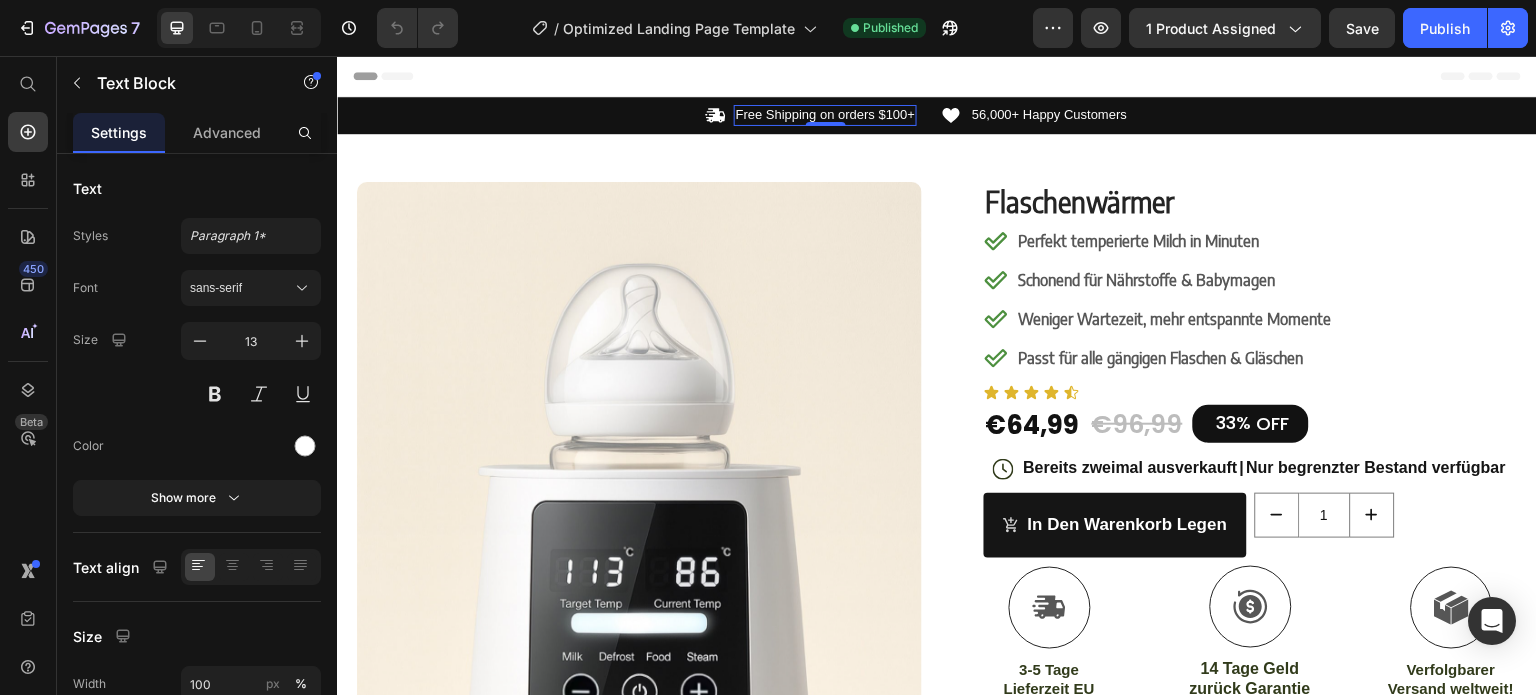 click on "Free Shipping on orders $100+" at bounding box center (826, 115) 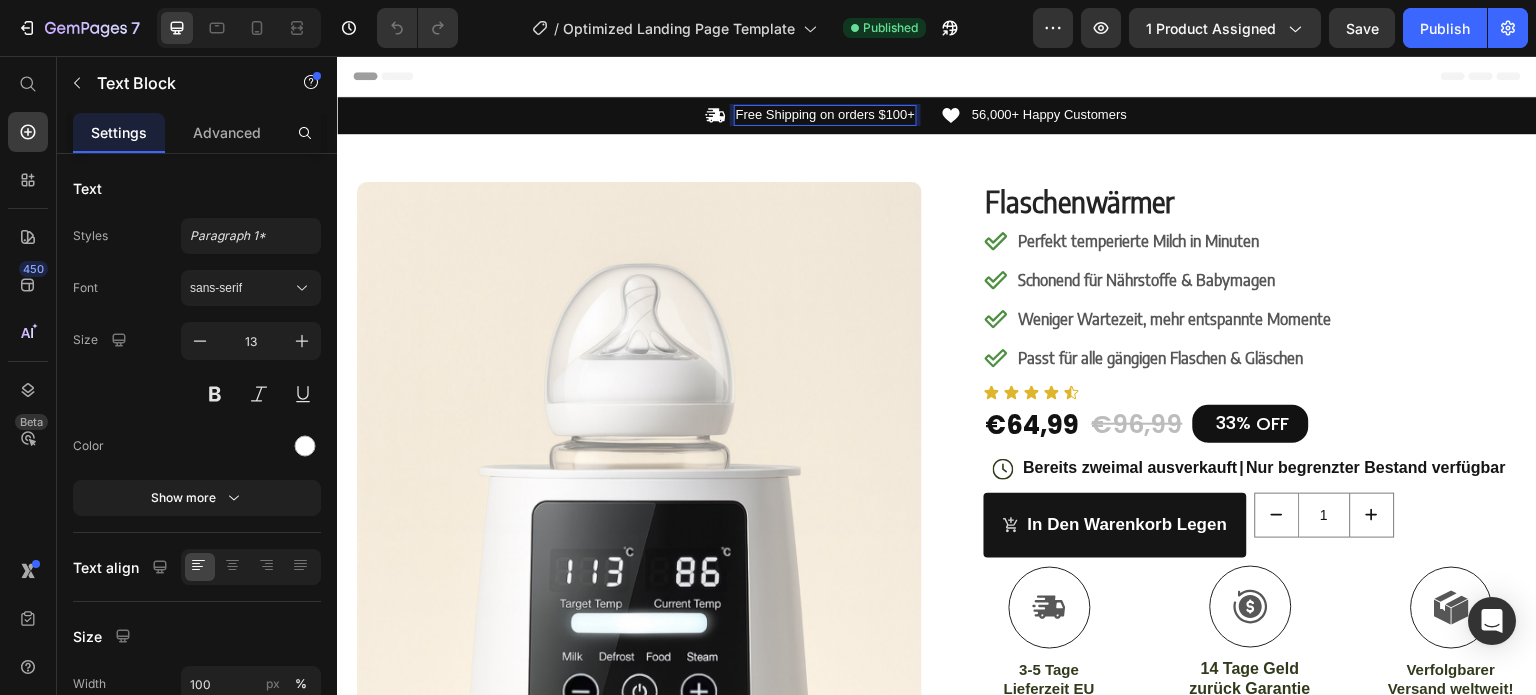 click on "Free Shipping on orders $100+" at bounding box center (826, 115) 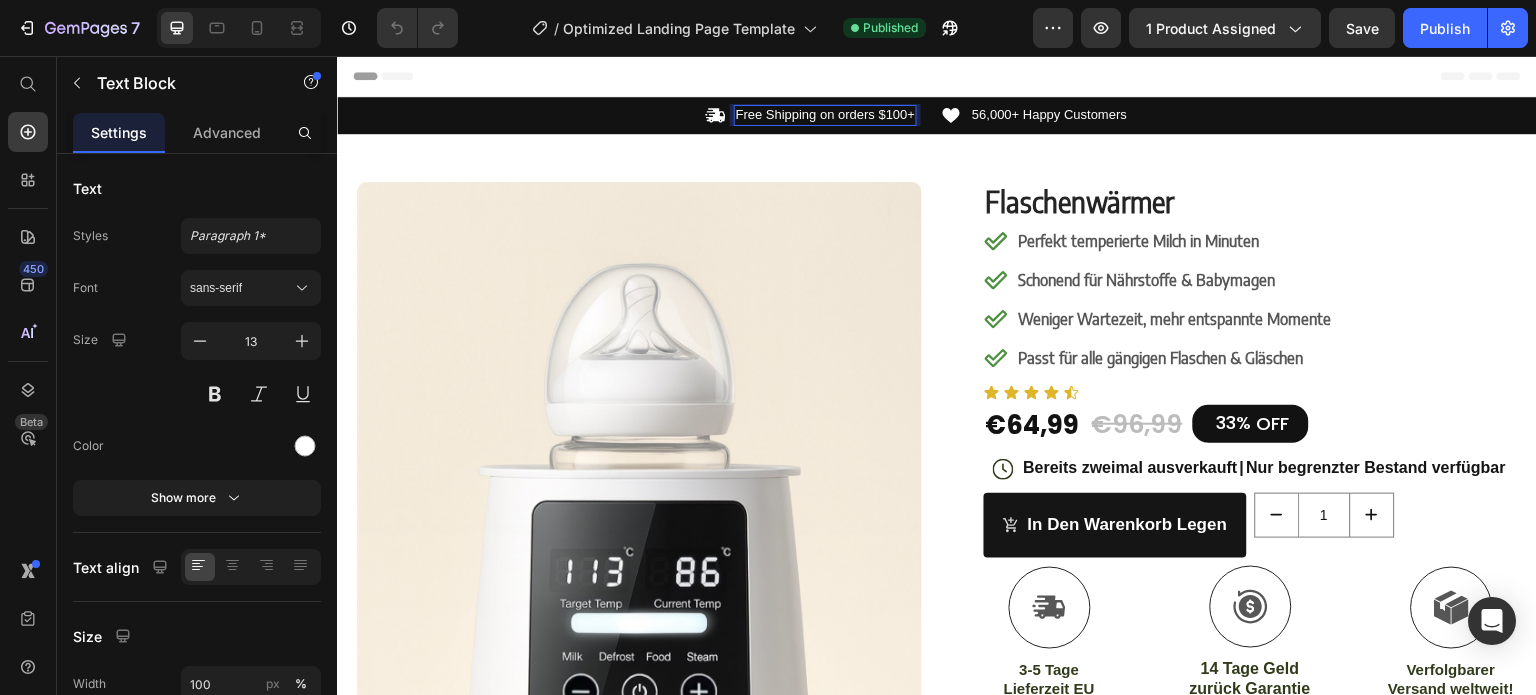 click on "Free Shipping on orders $100+" at bounding box center [826, 115] 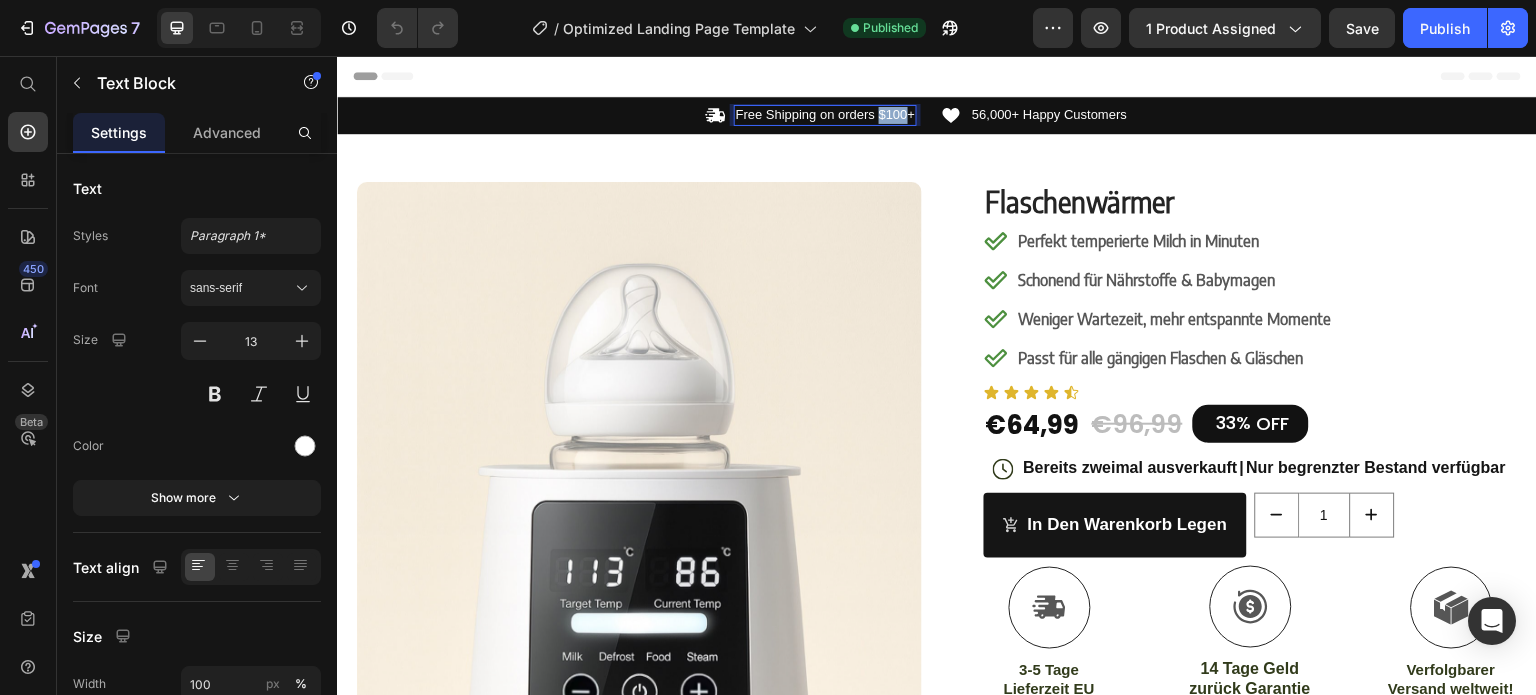 drag, startPoint x: 911, startPoint y: 115, endPoint x: 877, endPoint y: 117, distance: 34.058773 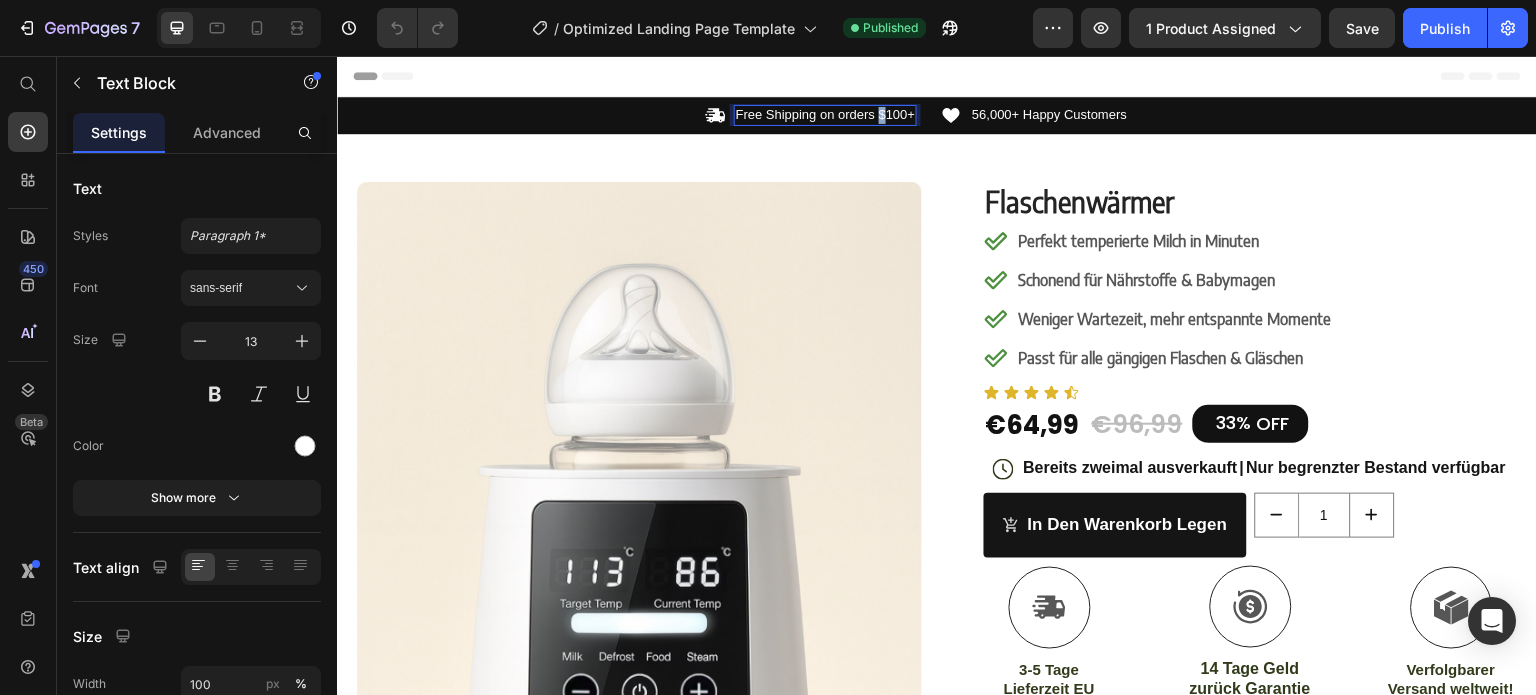 click on "Free Shipping on orders $100+" at bounding box center (826, 115) 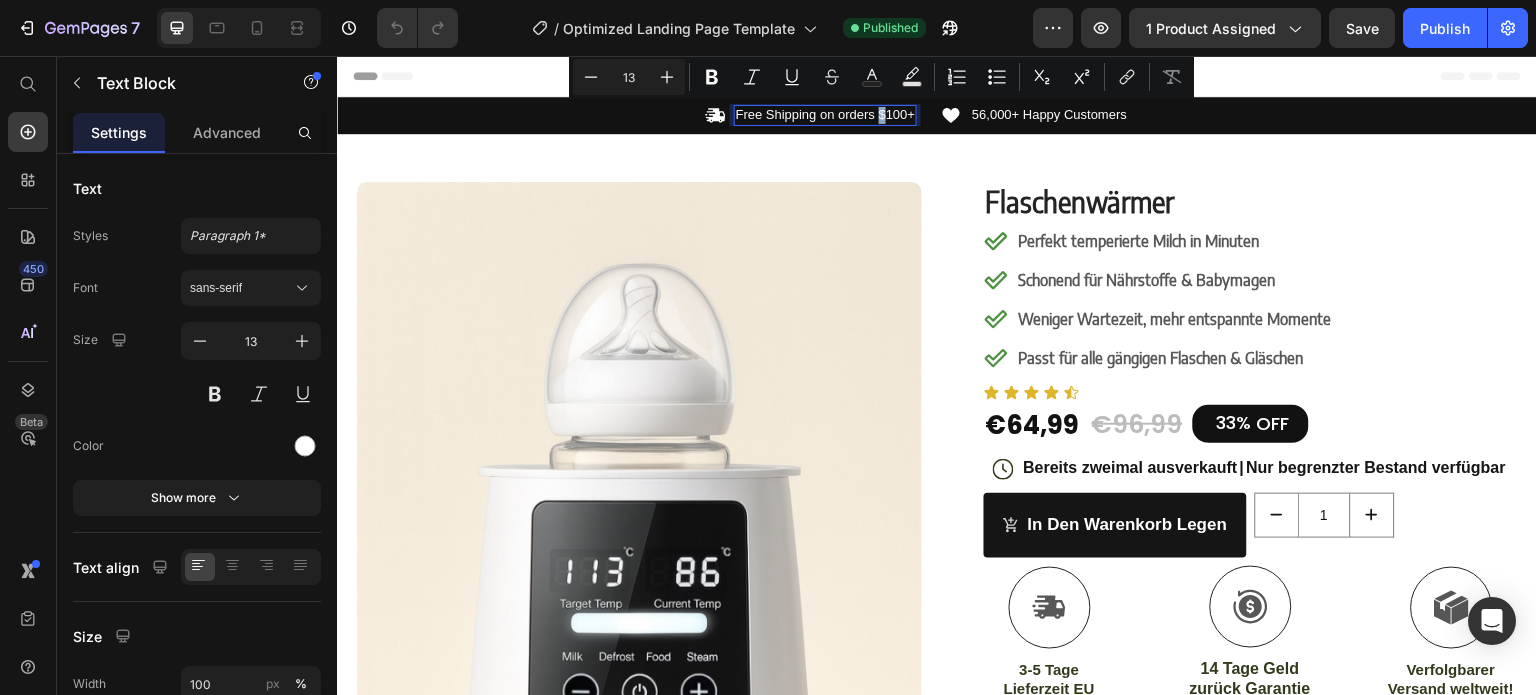 click on "Free Shipping on orders $100+" at bounding box center [826, 115] 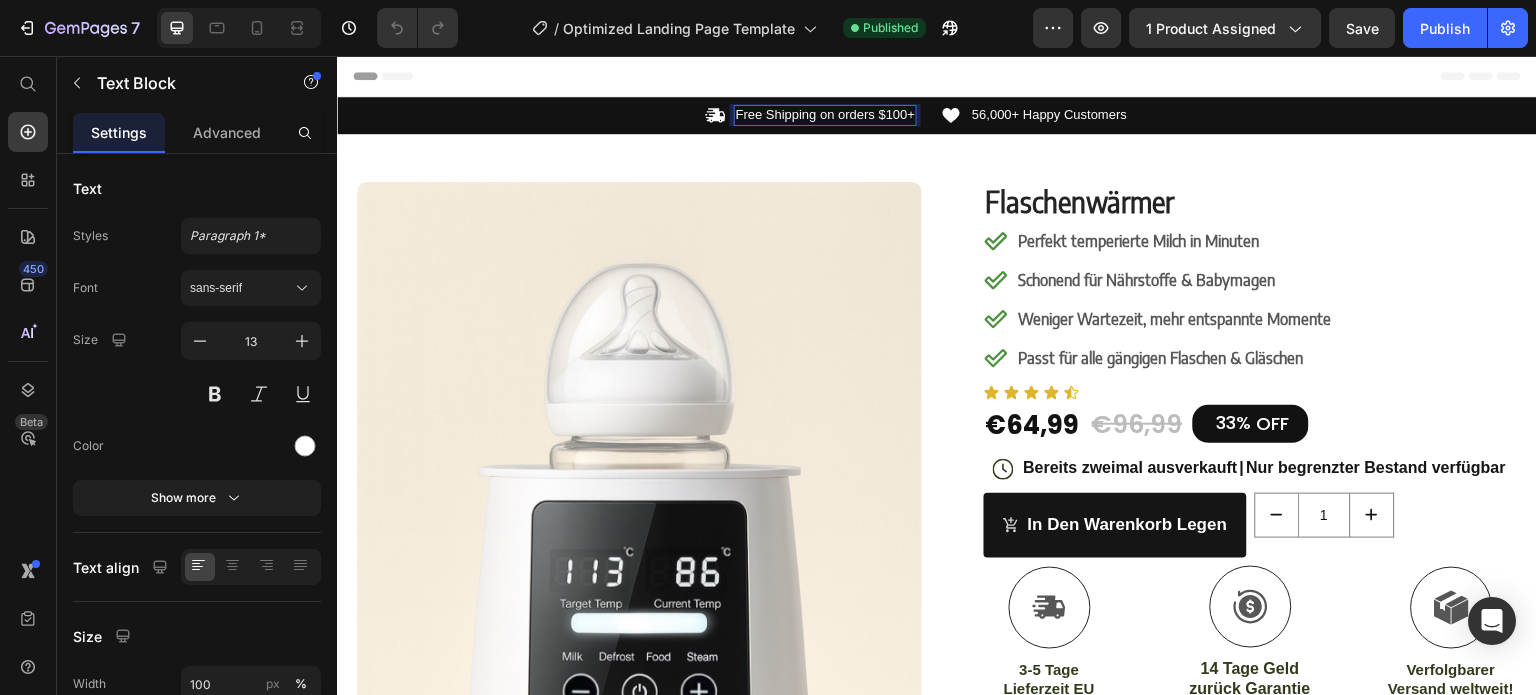 click on "Free Shipping on orders $100+" at bounding box center (826, 115) 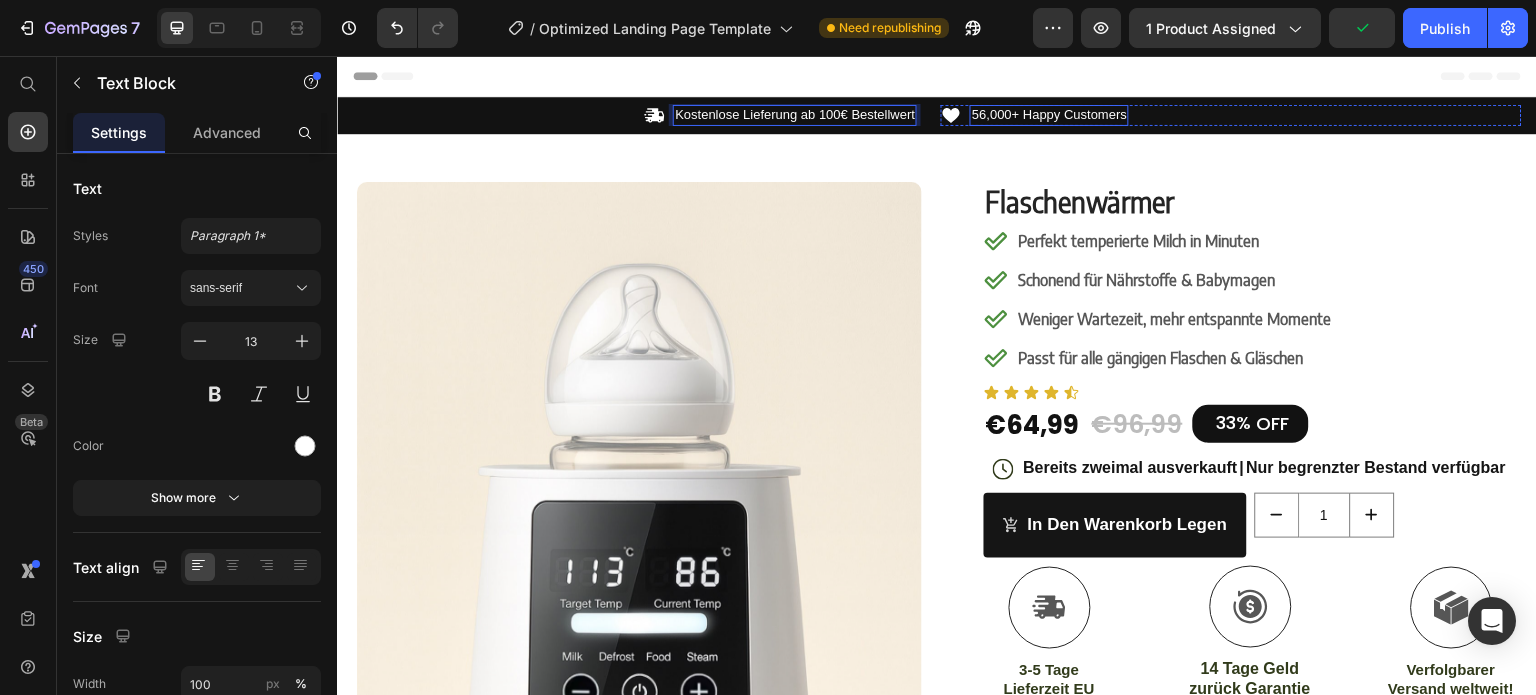 click on "56,000+ Happy Customers" at bounding box center [1049, 115] 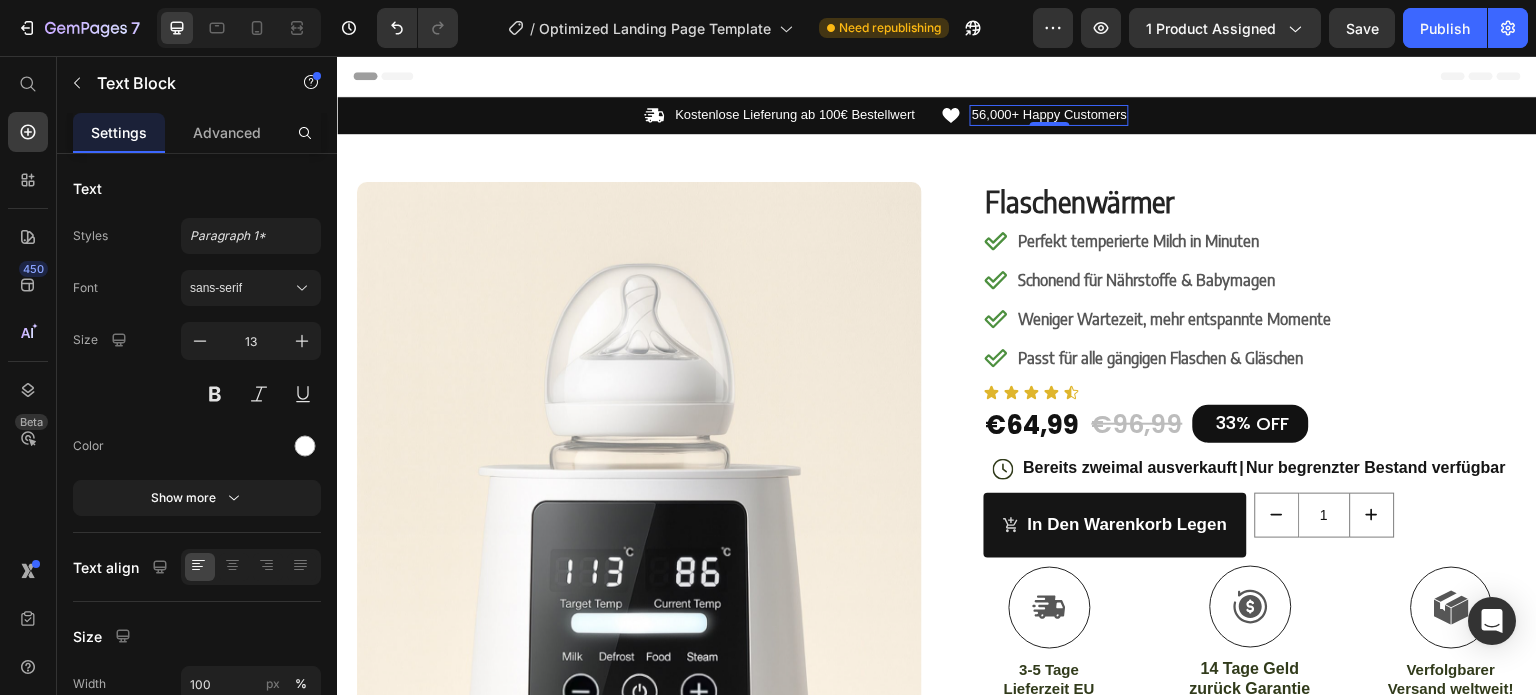 click on "56,000+ Happy Customers" at bounding box center [1049, 115] 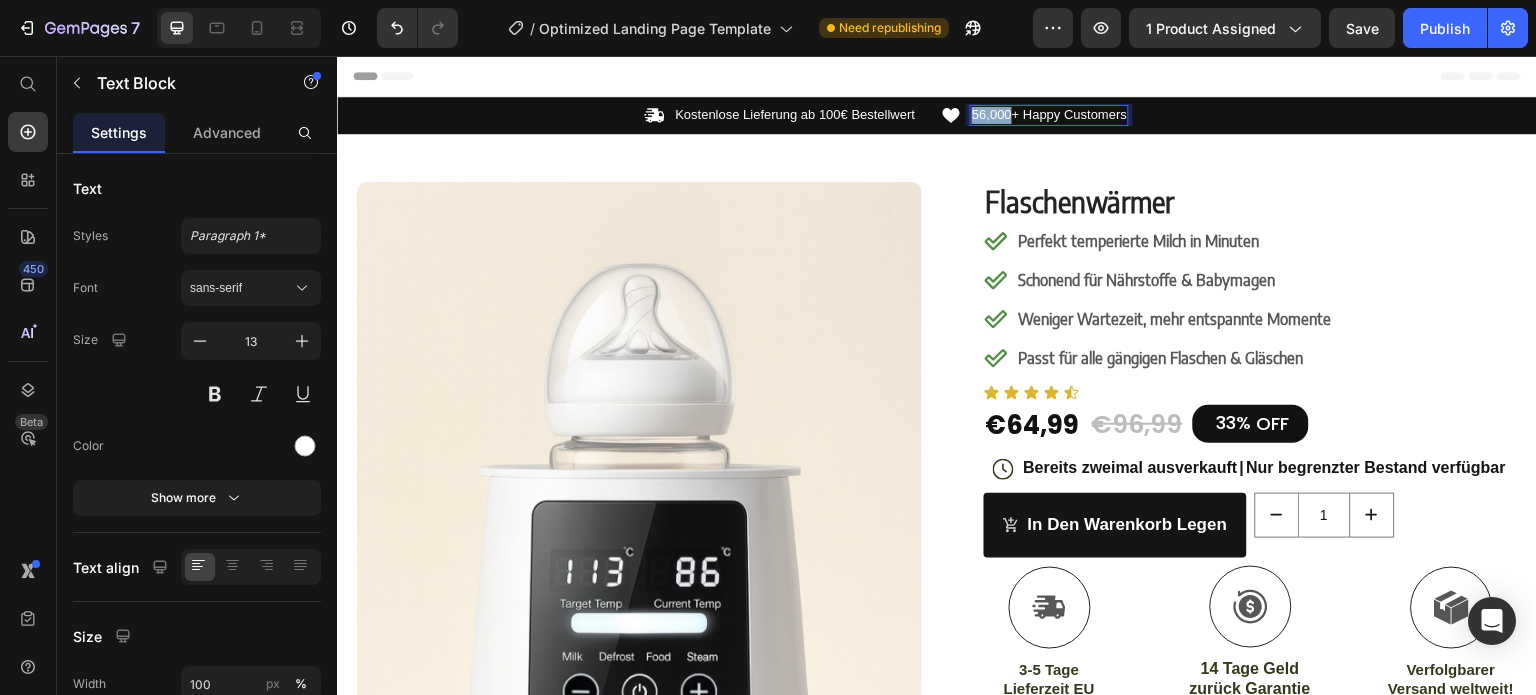 click on "56,000+ Happy Customers" at bounding box center [1049, 115] 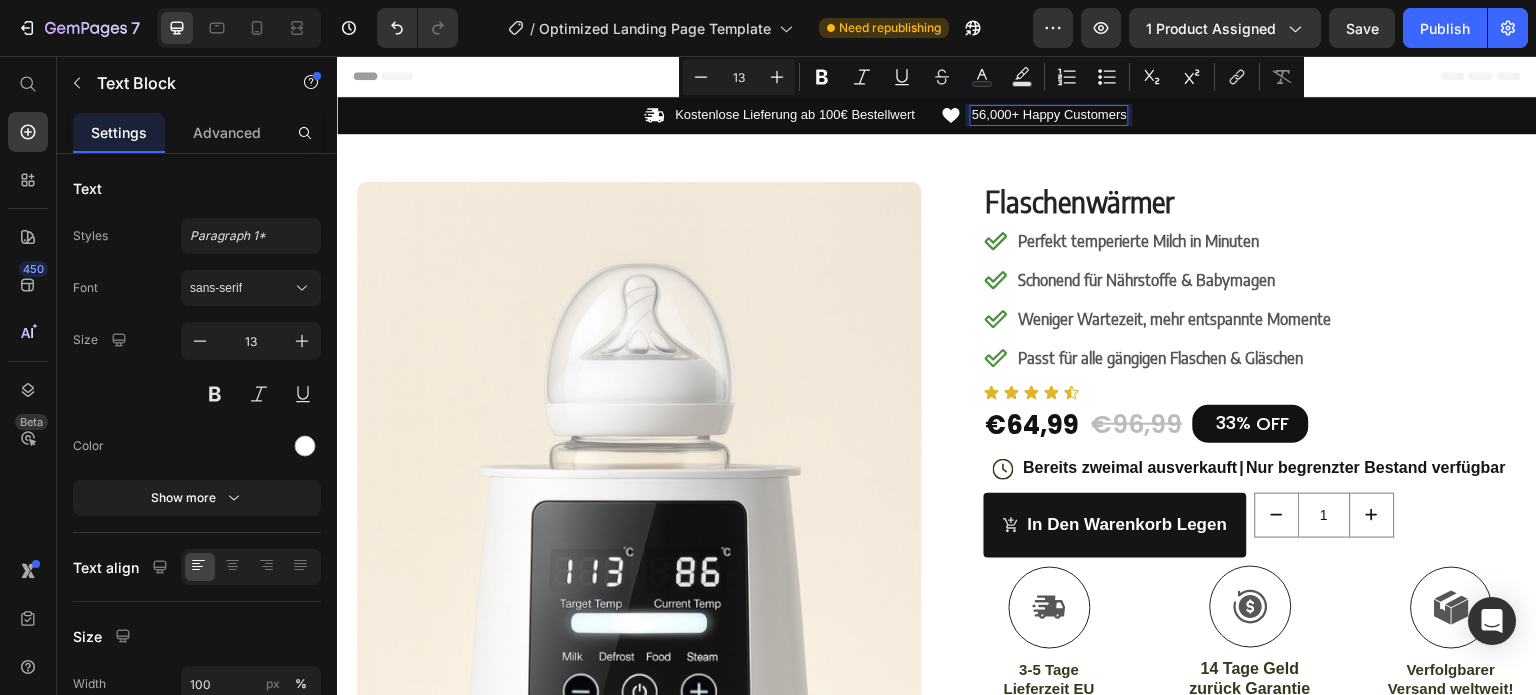 click on "56,000+ Happy Customers" at bounding box center (1049, 115) 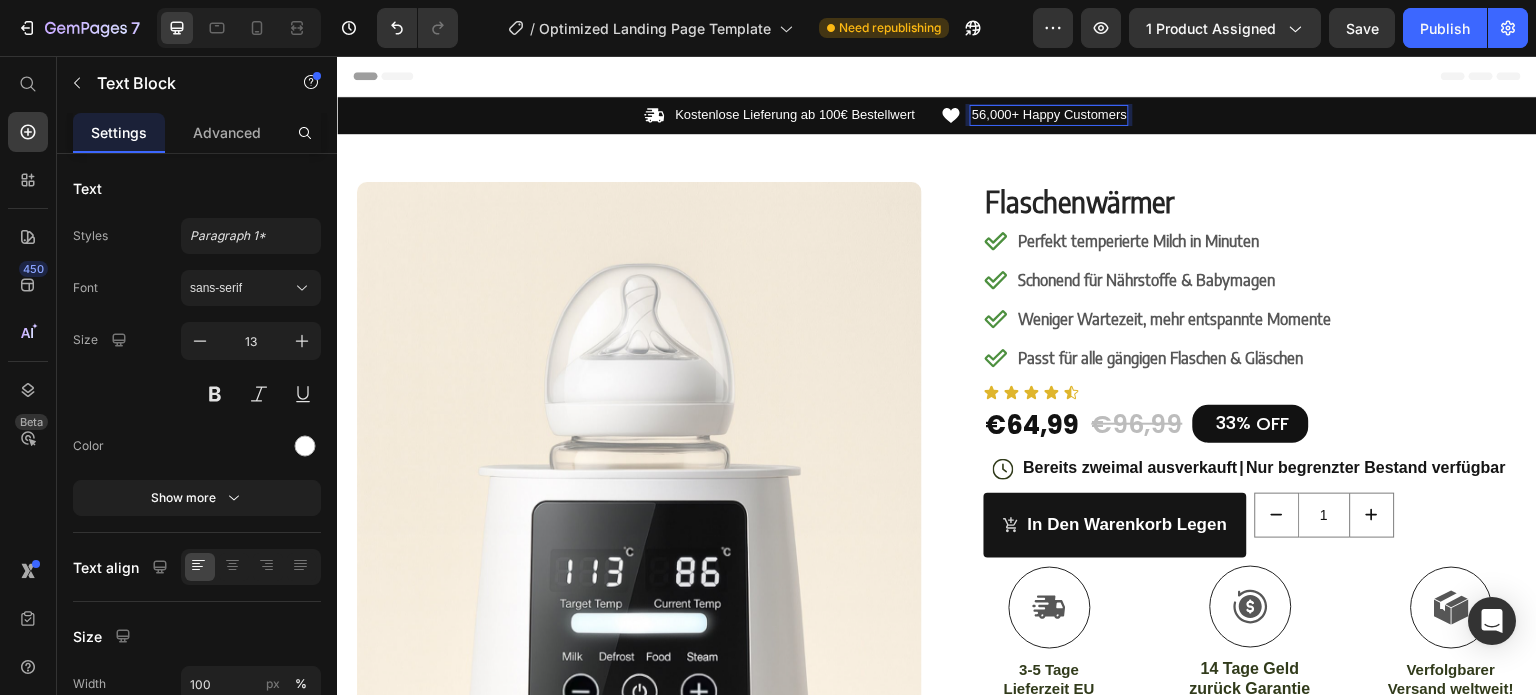 click on "56,000+ Happy Customers" at bounding box center [1049, 115] 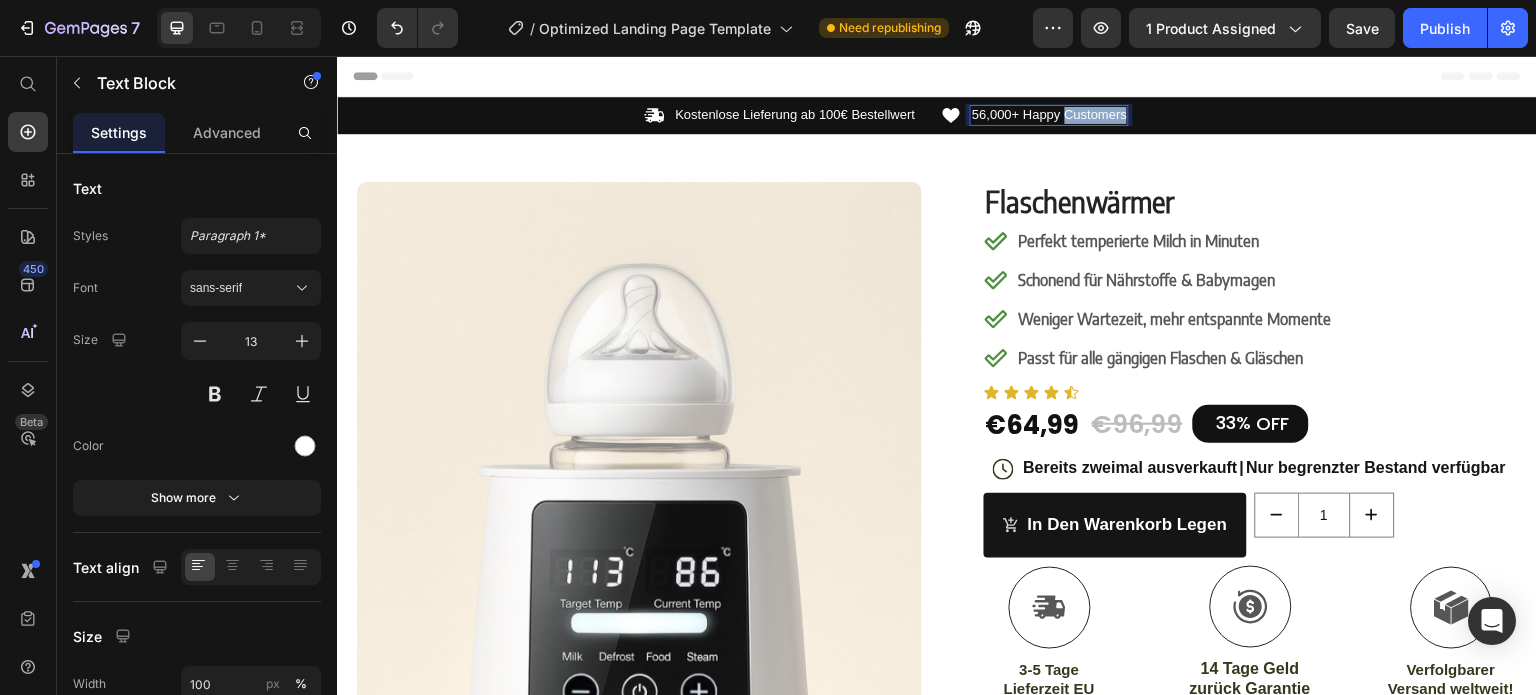 click on "56,000+ Happy Customers" at bounding box center [1049, 115] 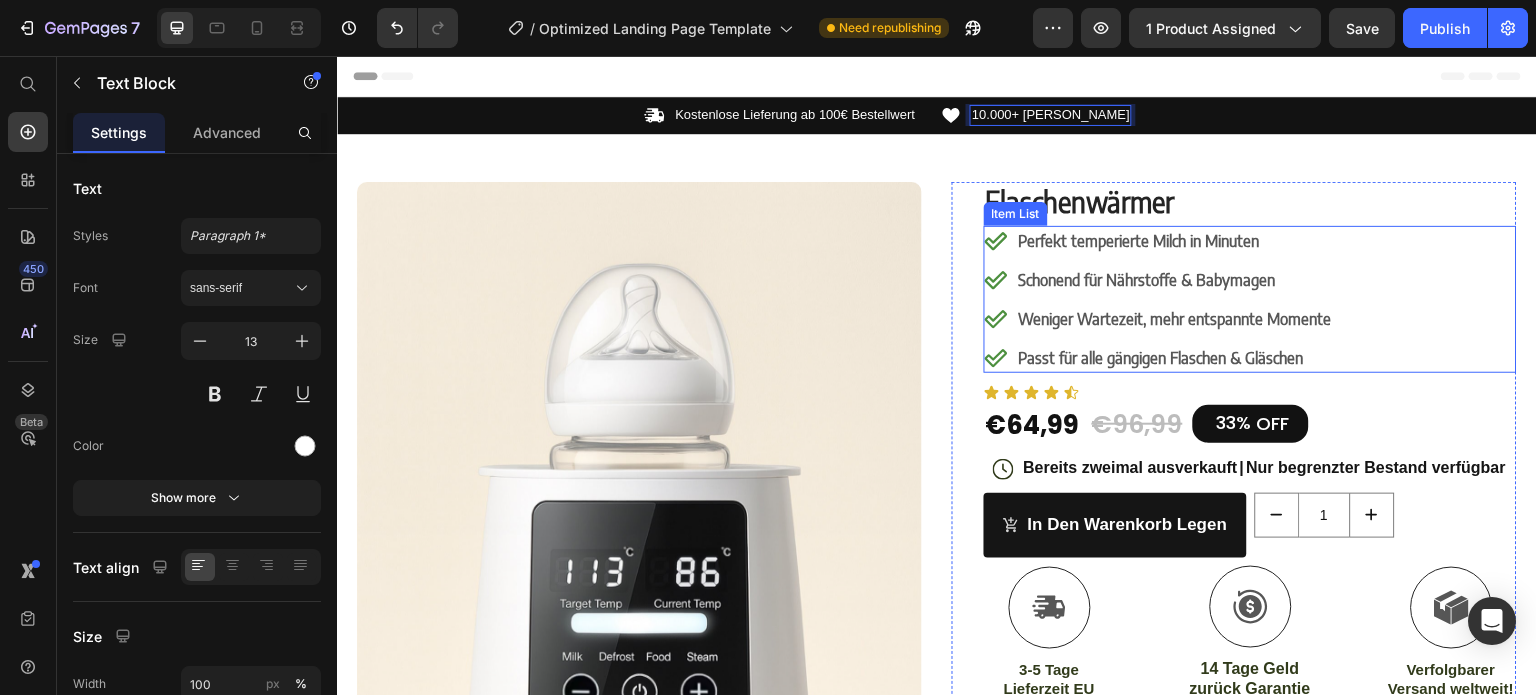 click on "Schonend für Nährstoffe & Babymagen" at bounding box center (1147, 280) 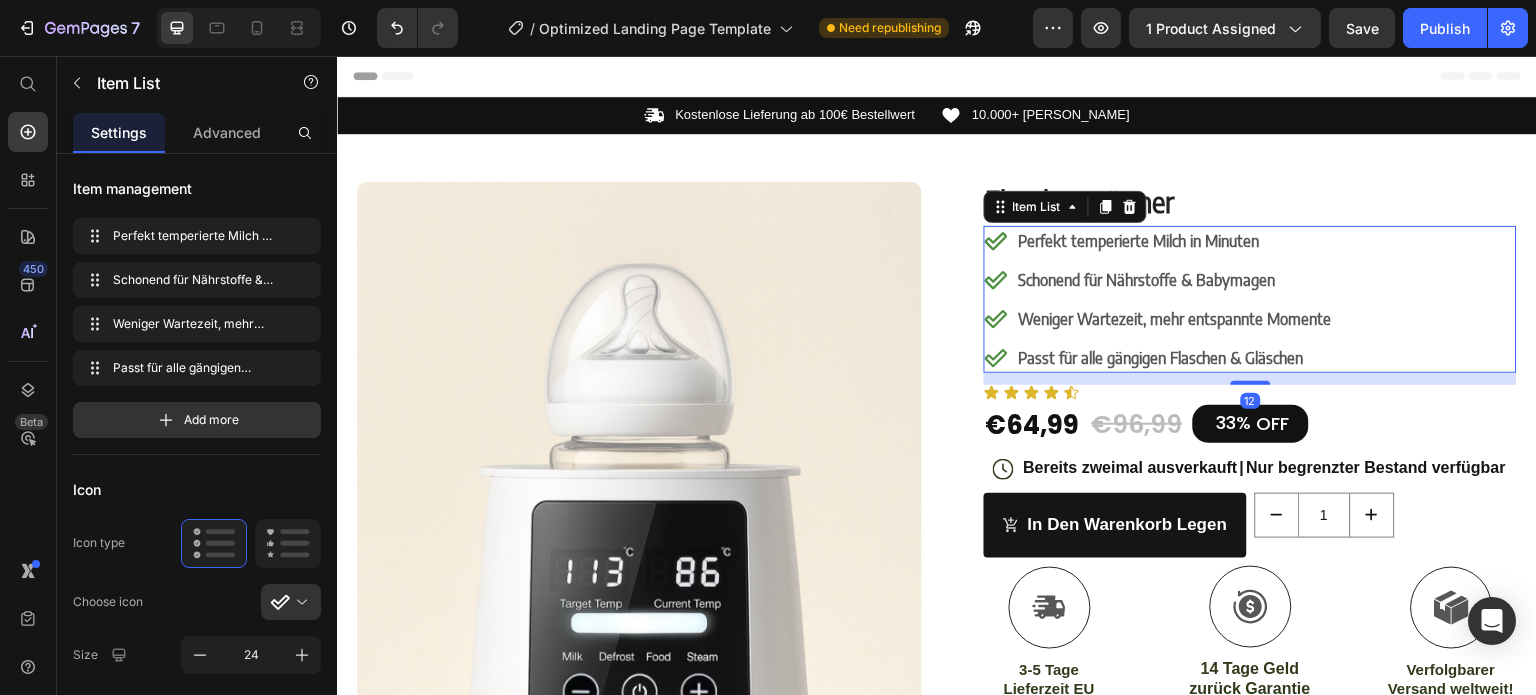click on "Schonend für Nährstoffe & Babymagen" at bounding box center [1147, 280] 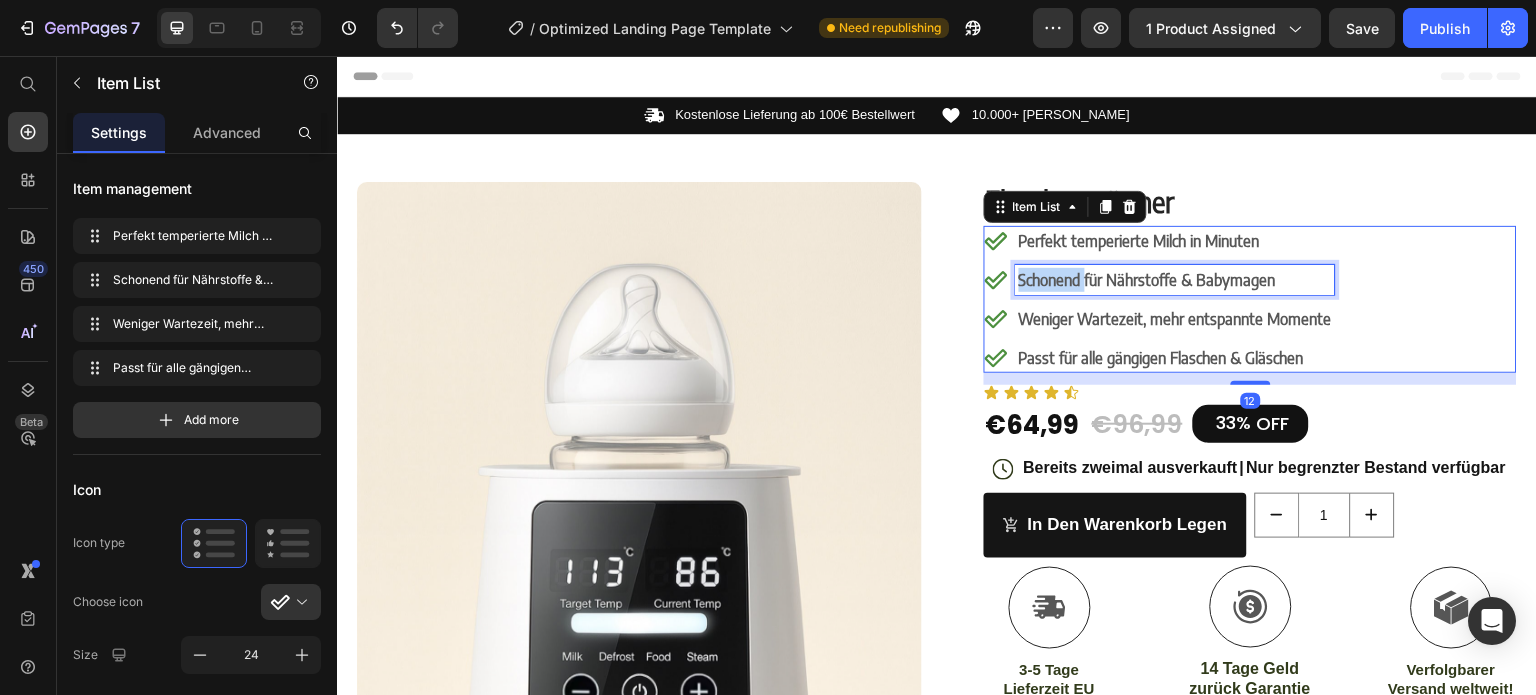 click on "Schonend für Nährstoffe & Babymagen" at bounding box center [1147, 280] 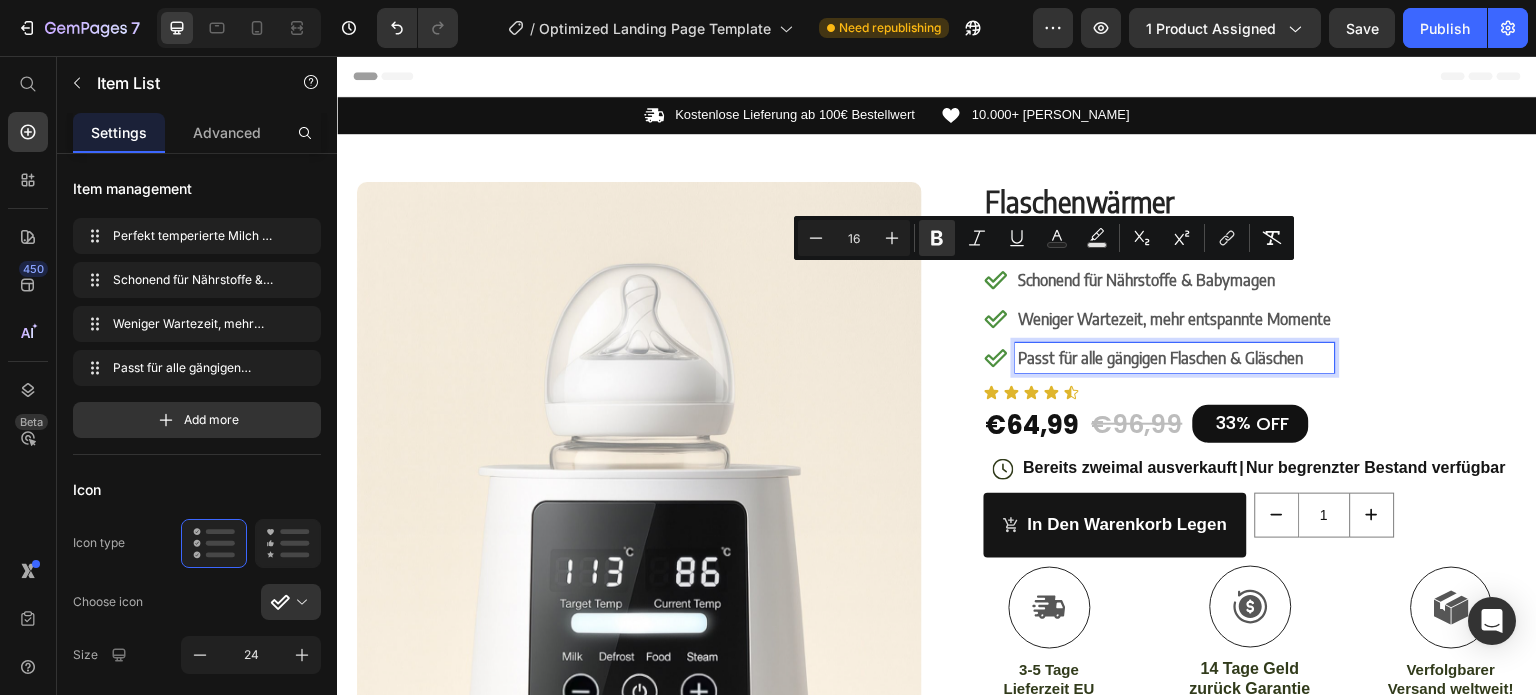 click on "Passt für alle gängigen Flaschen & Gläschen" at bounding box center (1161, 358) 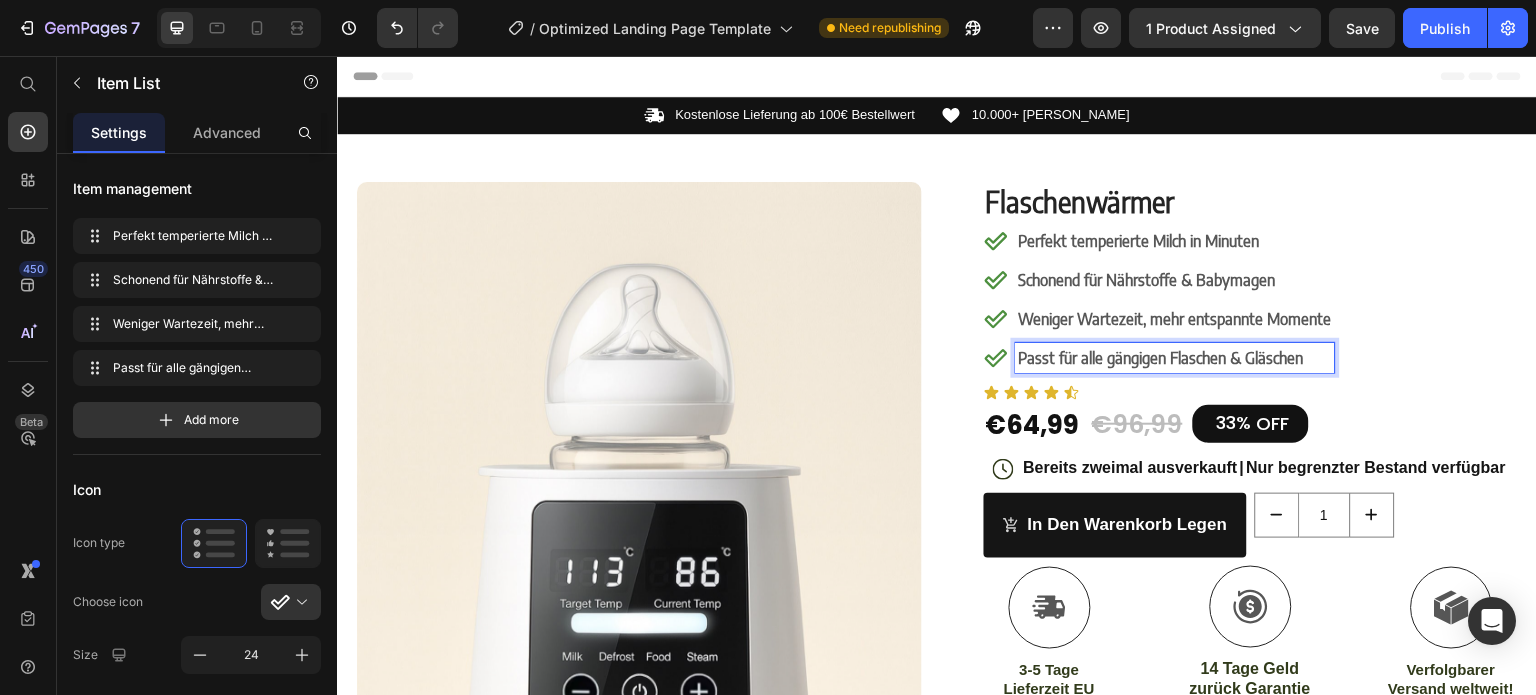 click on "Passt für alle gängigen Flaschen & Gläschen" at bounding box center (1161, 358) 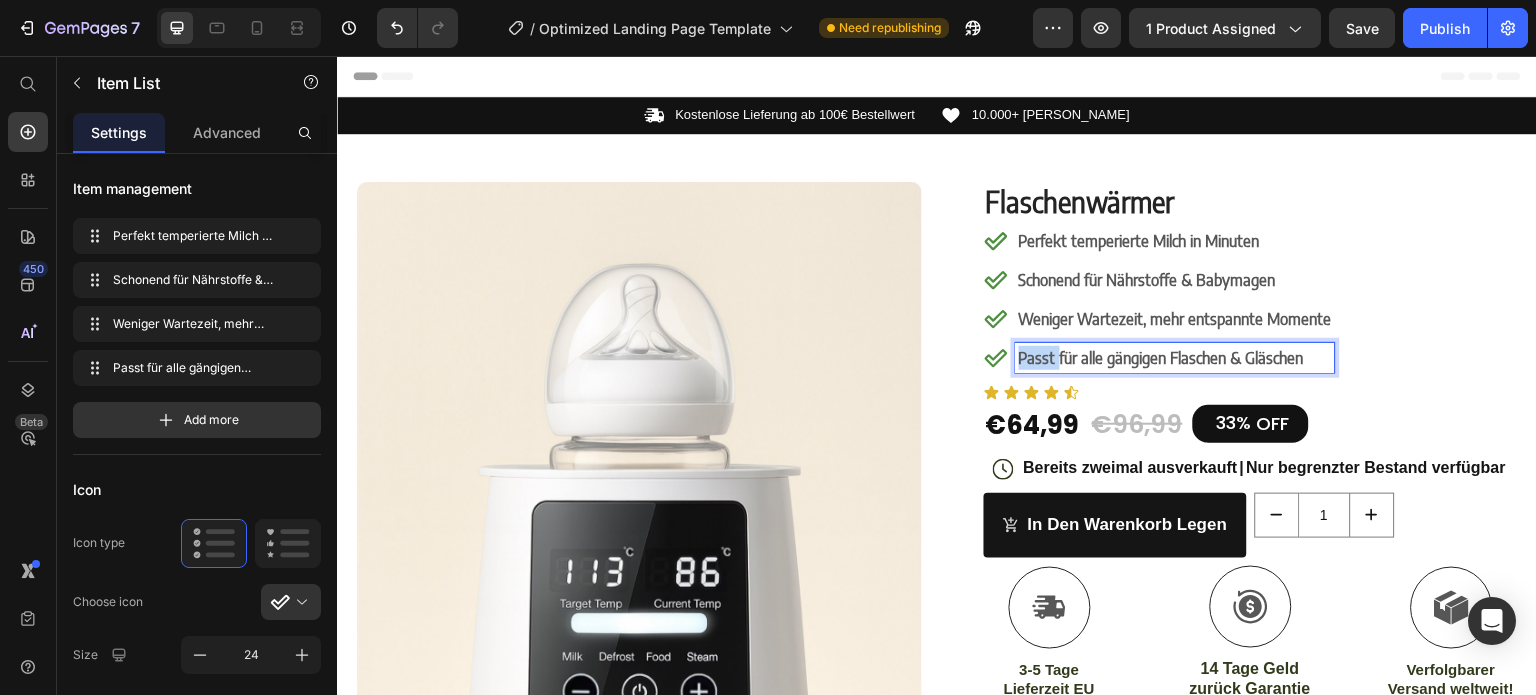 click on "Passt für alle gängigen Flaschen & Gläschen" at bounding box center (1161, 358) 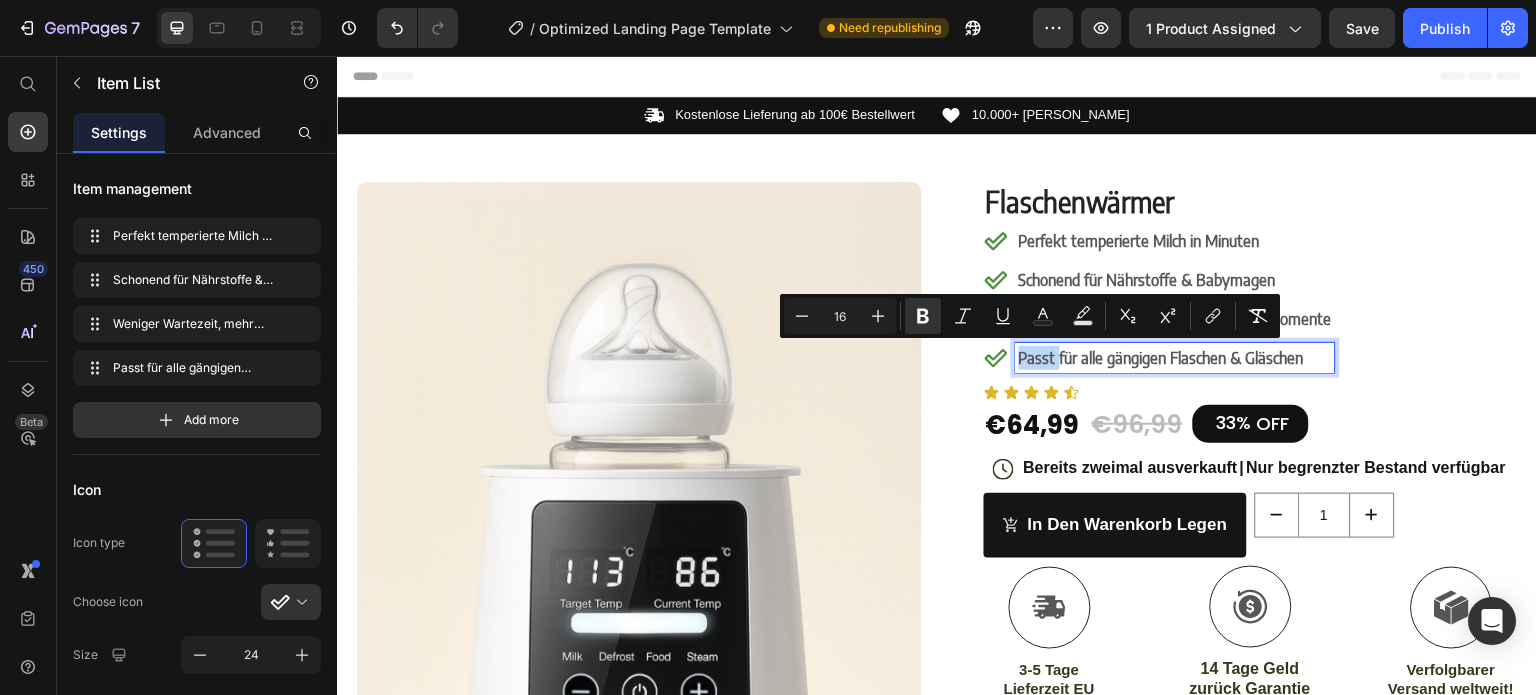 click on "Passt für alle gängigen Flaschen & Gläschen" at bounding box center (1161, 358) 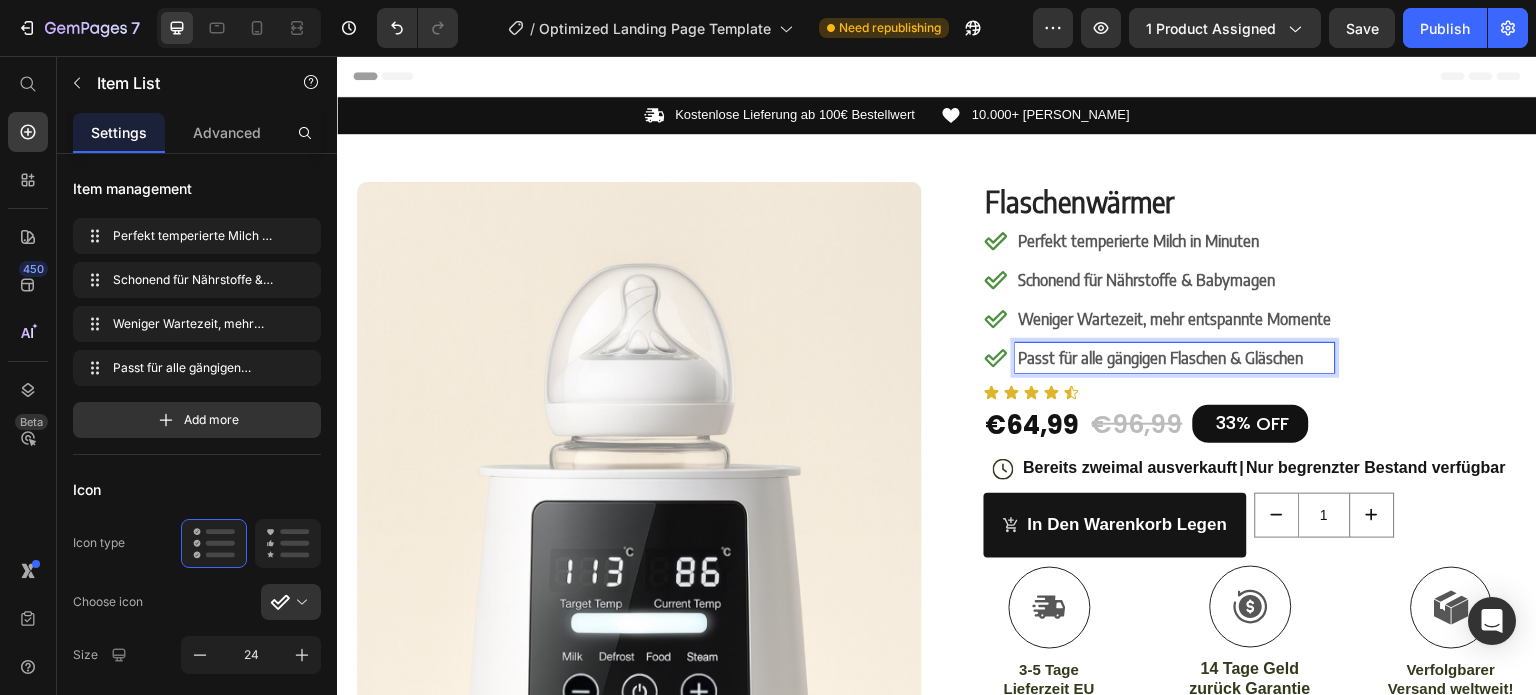 click 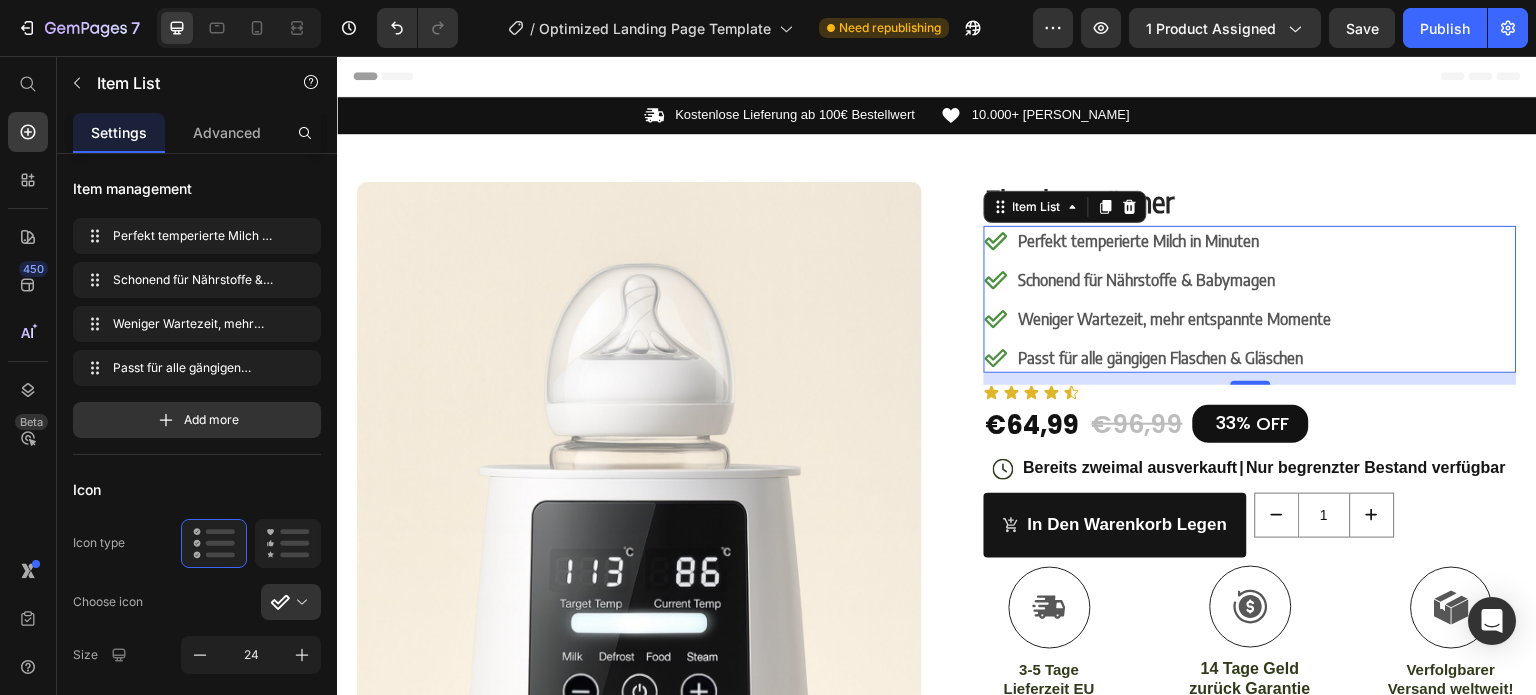 click on "Passt für alle gängigen Flaschen & Gläschen" at bounding box center (1161, 358) 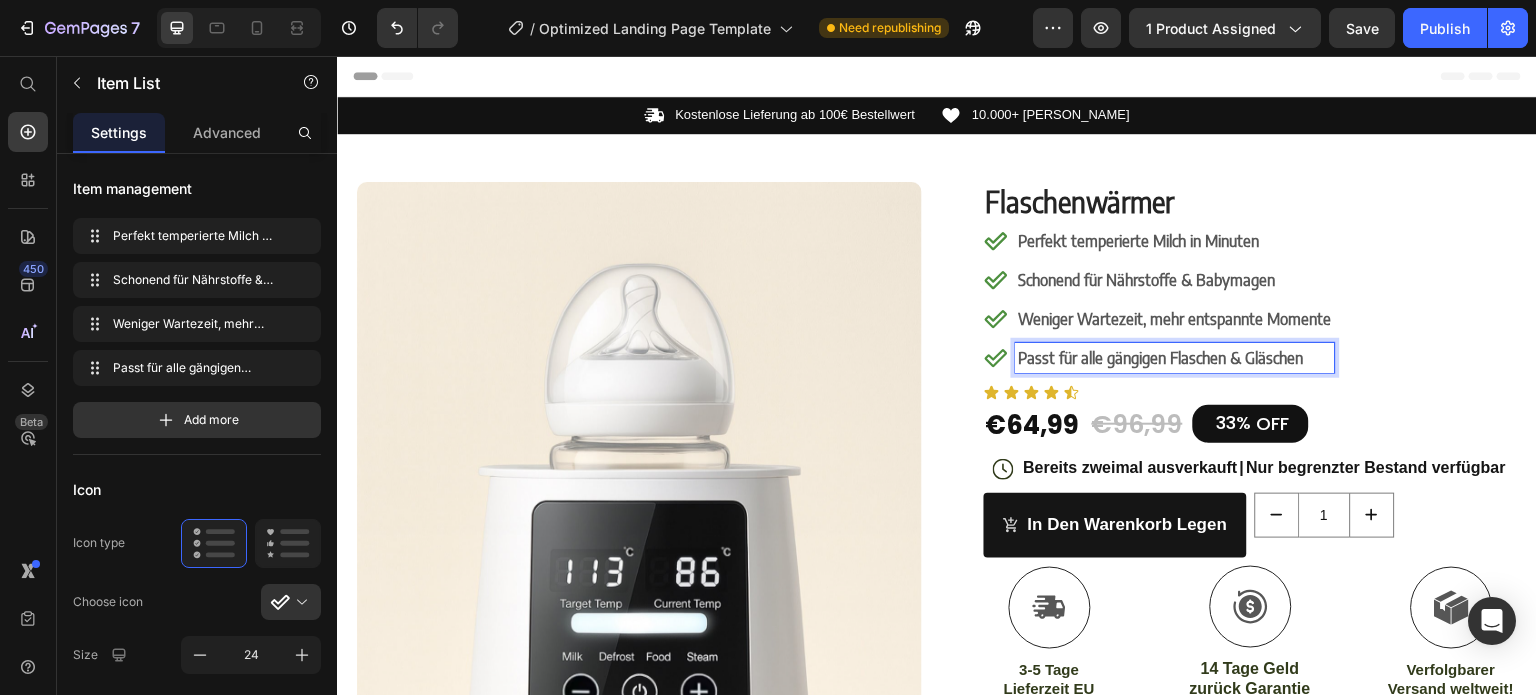 click on "Passt für alle gängigen Flaschen & Gläschen" at bounding box center (1161, 358) 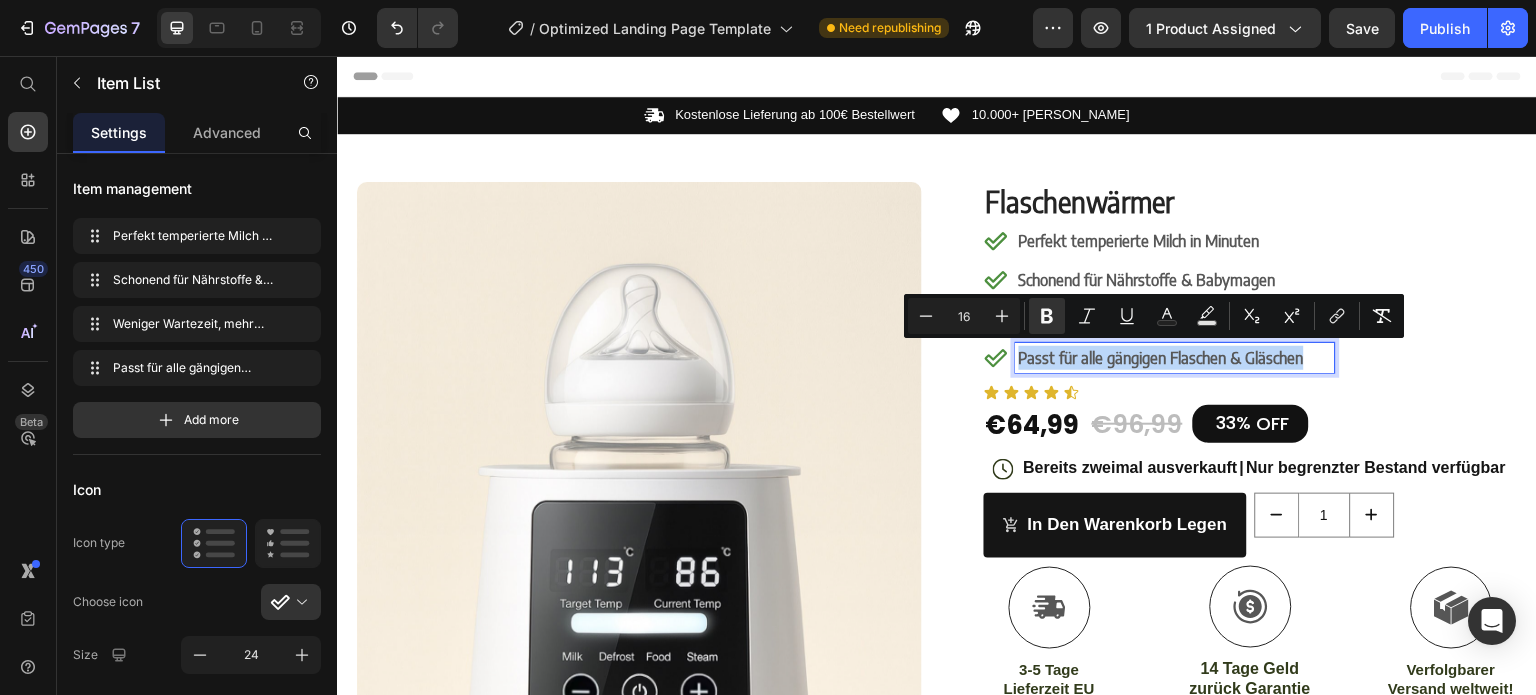 drag, startPoint x: 1014, startPoint y: 360, endPoint x: 1309, endPoint y: 352, distance: 295.10846 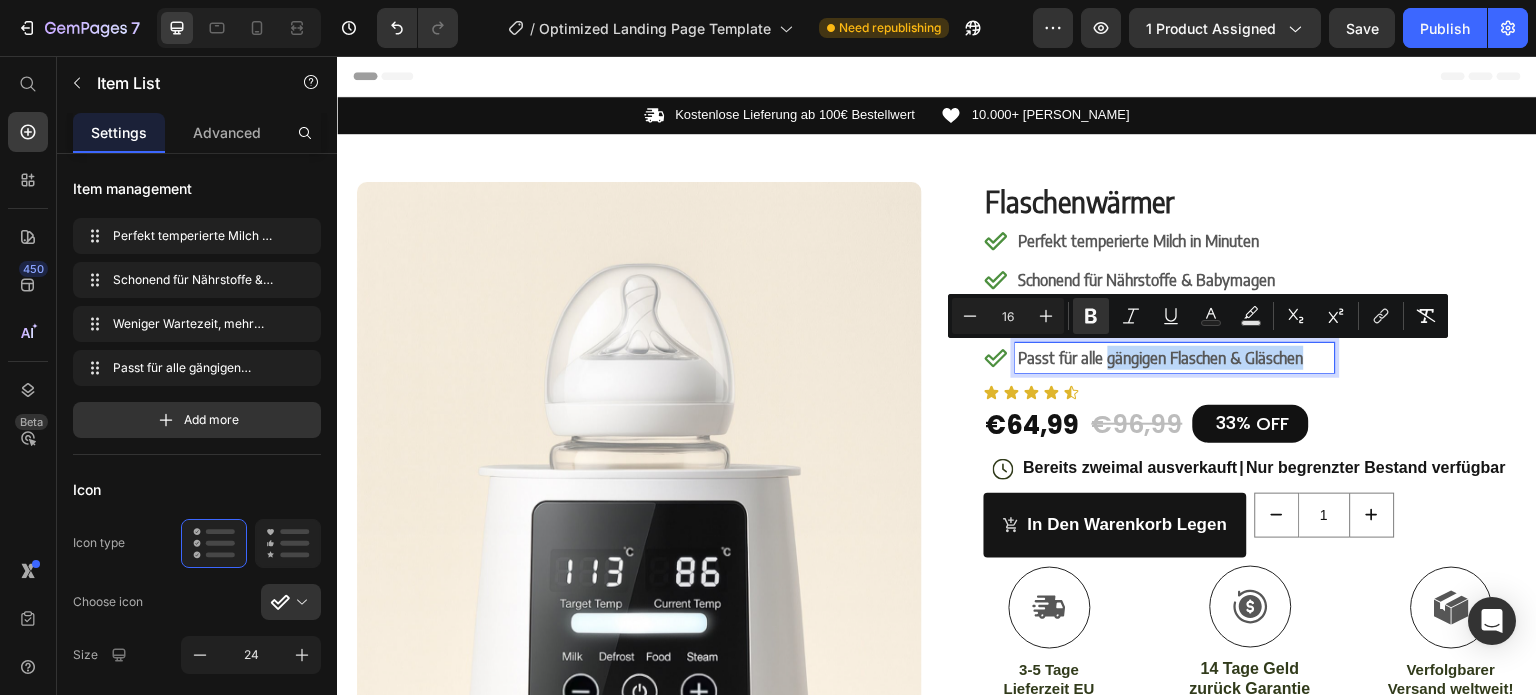 drag, startPoint x: 1102, startPoint y: 362, endPoint x: 1296, endPoint y: 360, distance: 194.01031 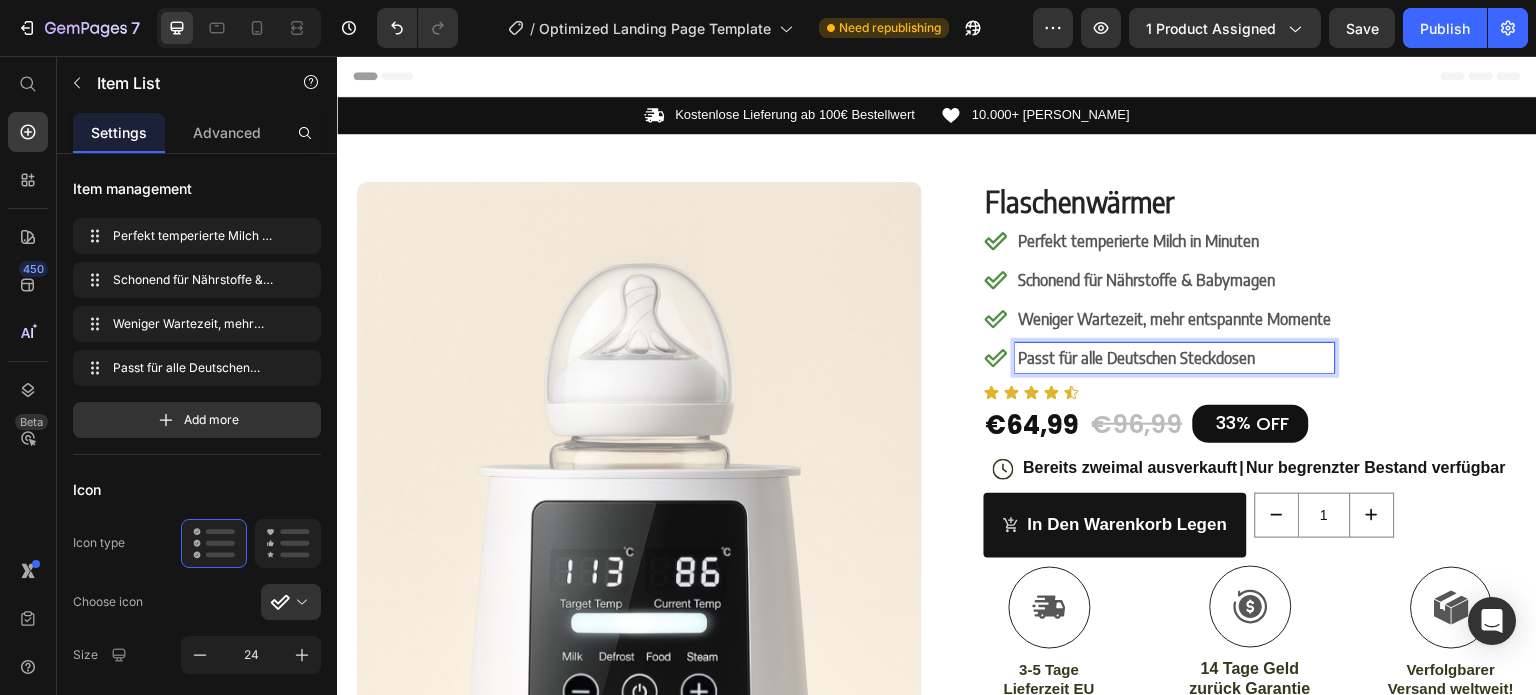 click on "Passt für alle Deutschen Steckdosen" at bounding box center [1175, 358] 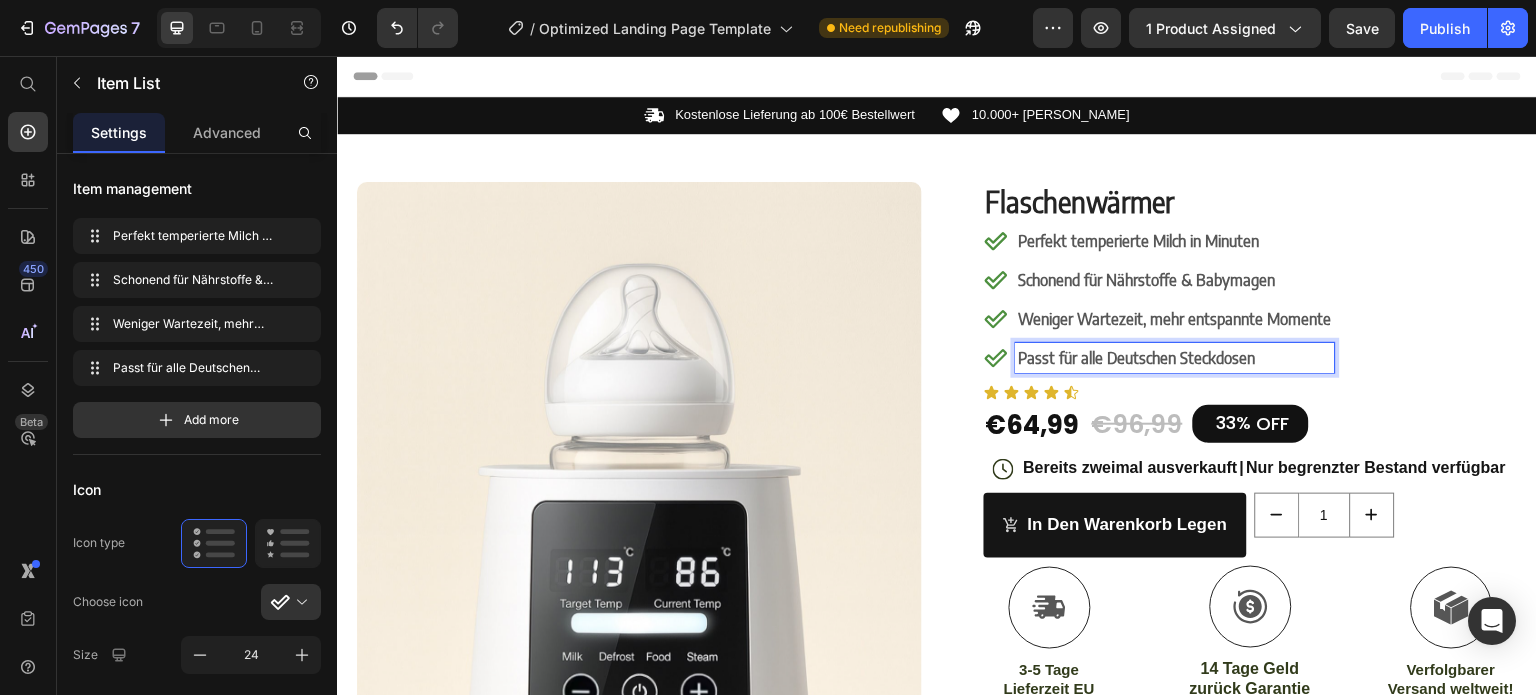 click on "Passt für alle Deutschen Steckdosen" at bounding box center (1137, 358) 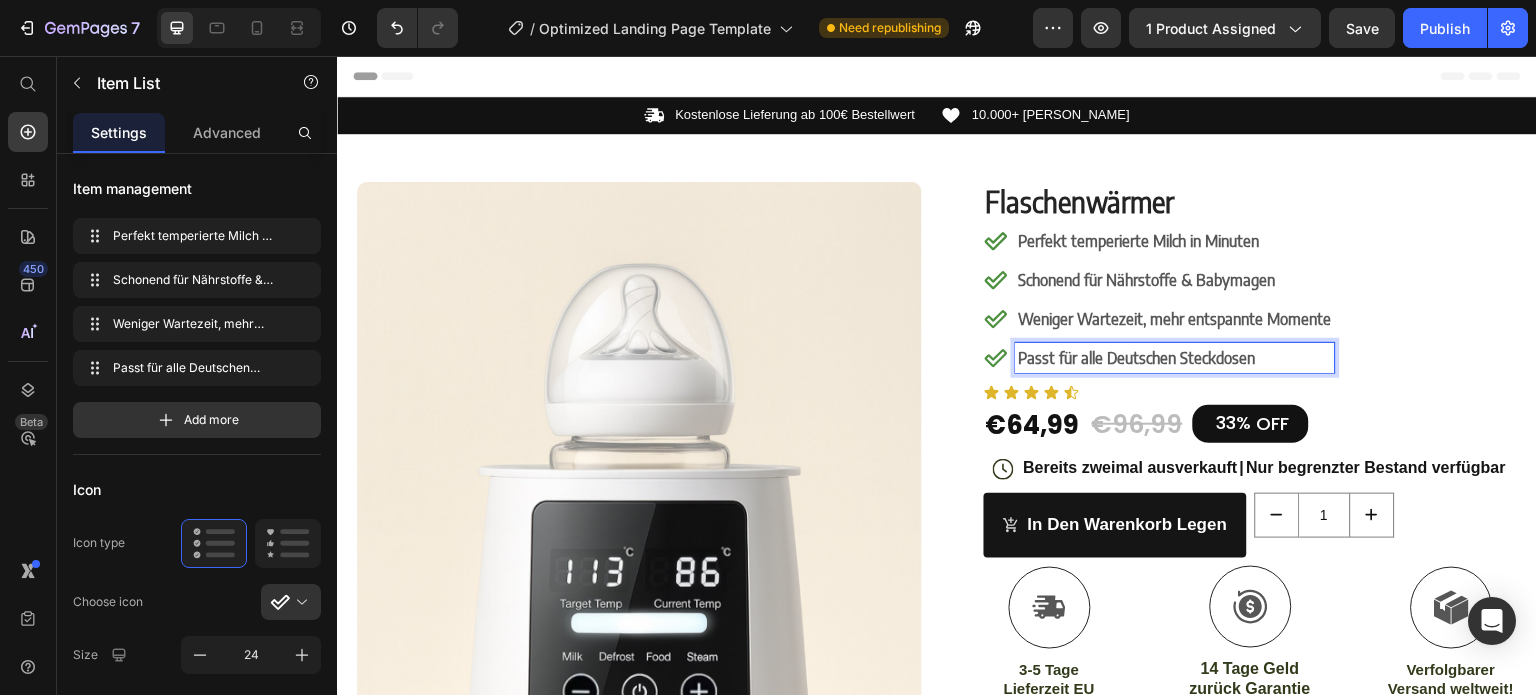 click on "Passt für alle Deutschen Steckdosen" at bounding box center [1137, 358] 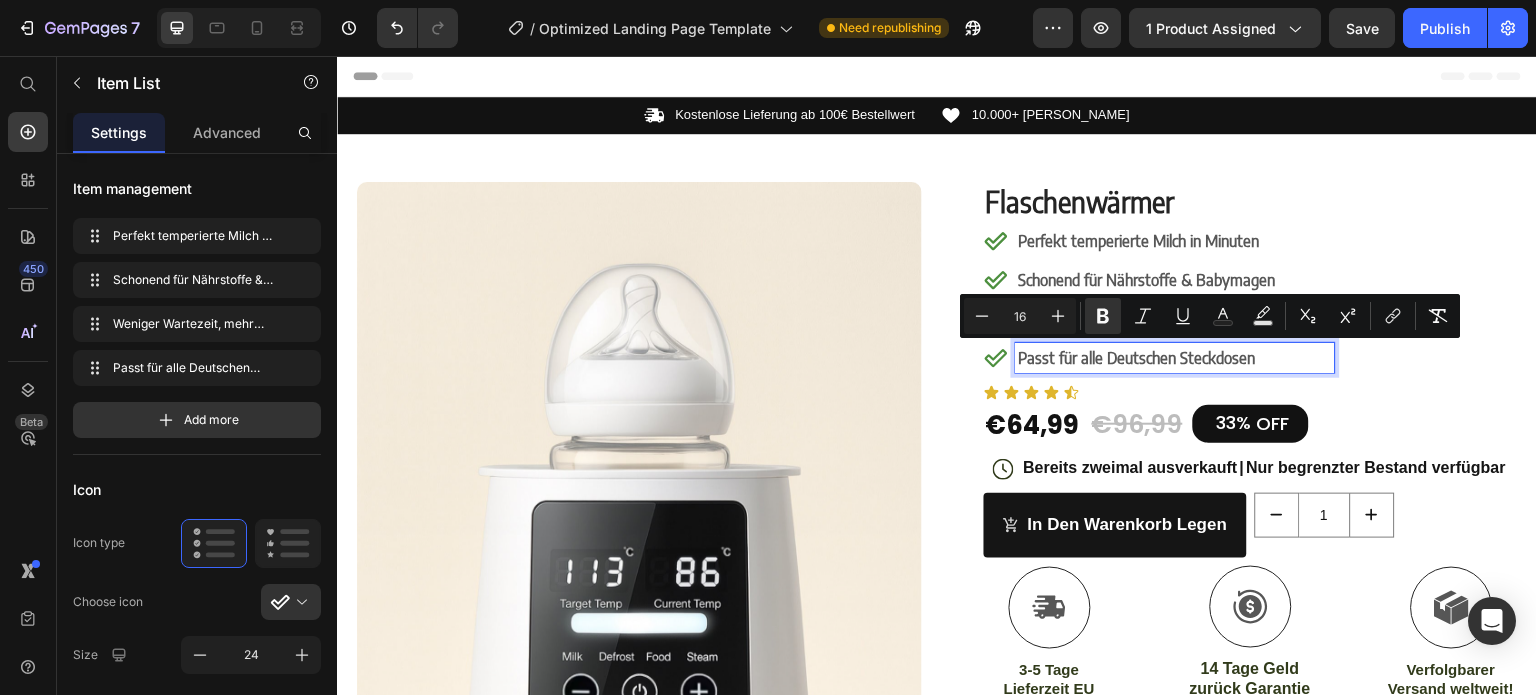 click on "Passt für alle Deutschen Steckdosen" at bounding box center (1137, 358) 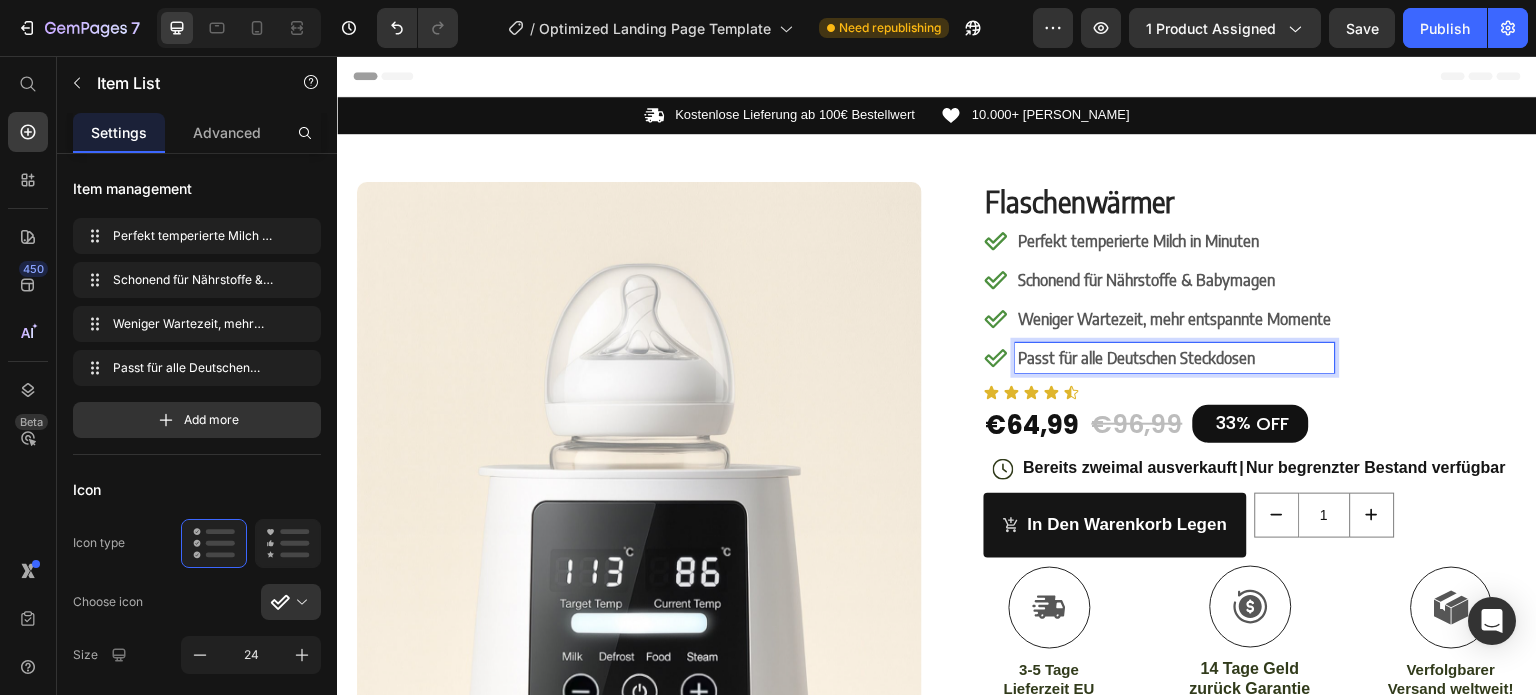 click on "Passt für alle Deutschen Steckdosen" at bounding box center (1137, 358) 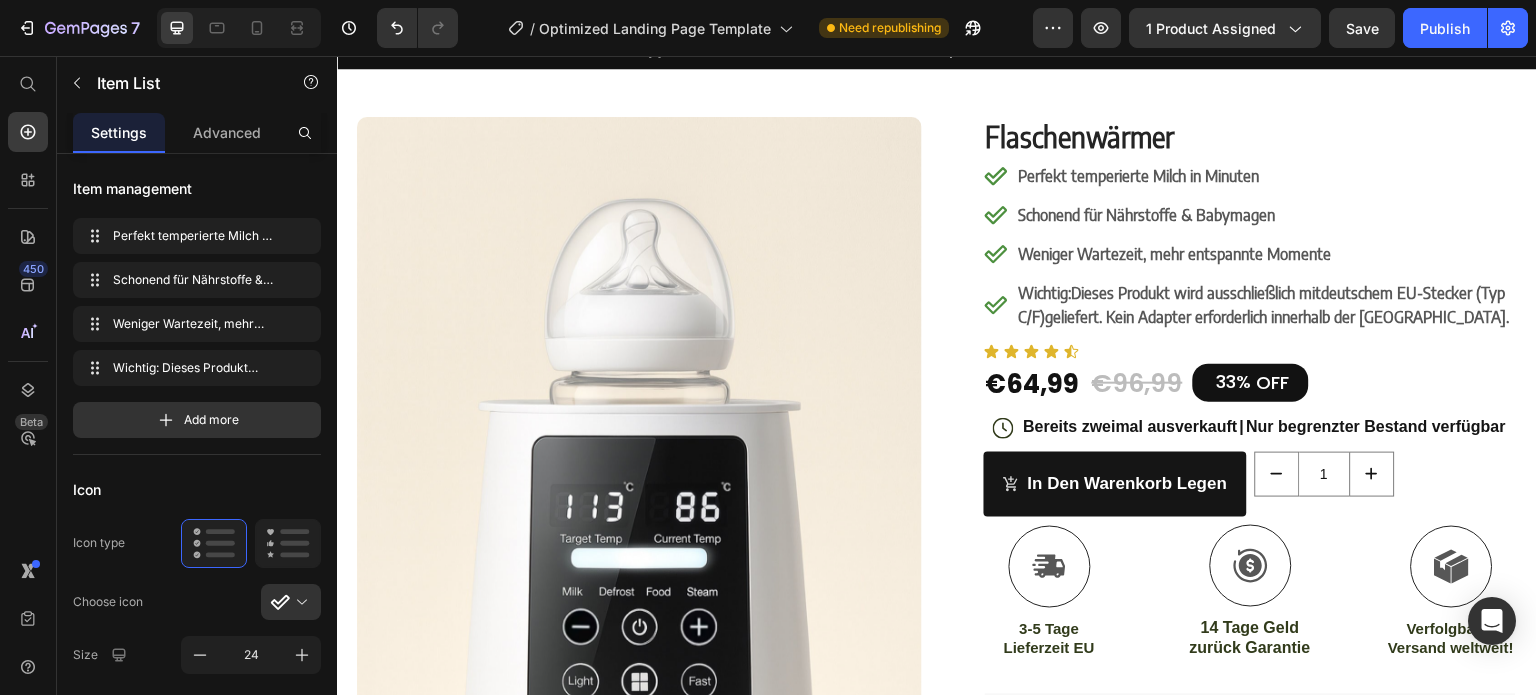 scroll, scrollTop: 100, scrollLeft: 0, axis: vertical 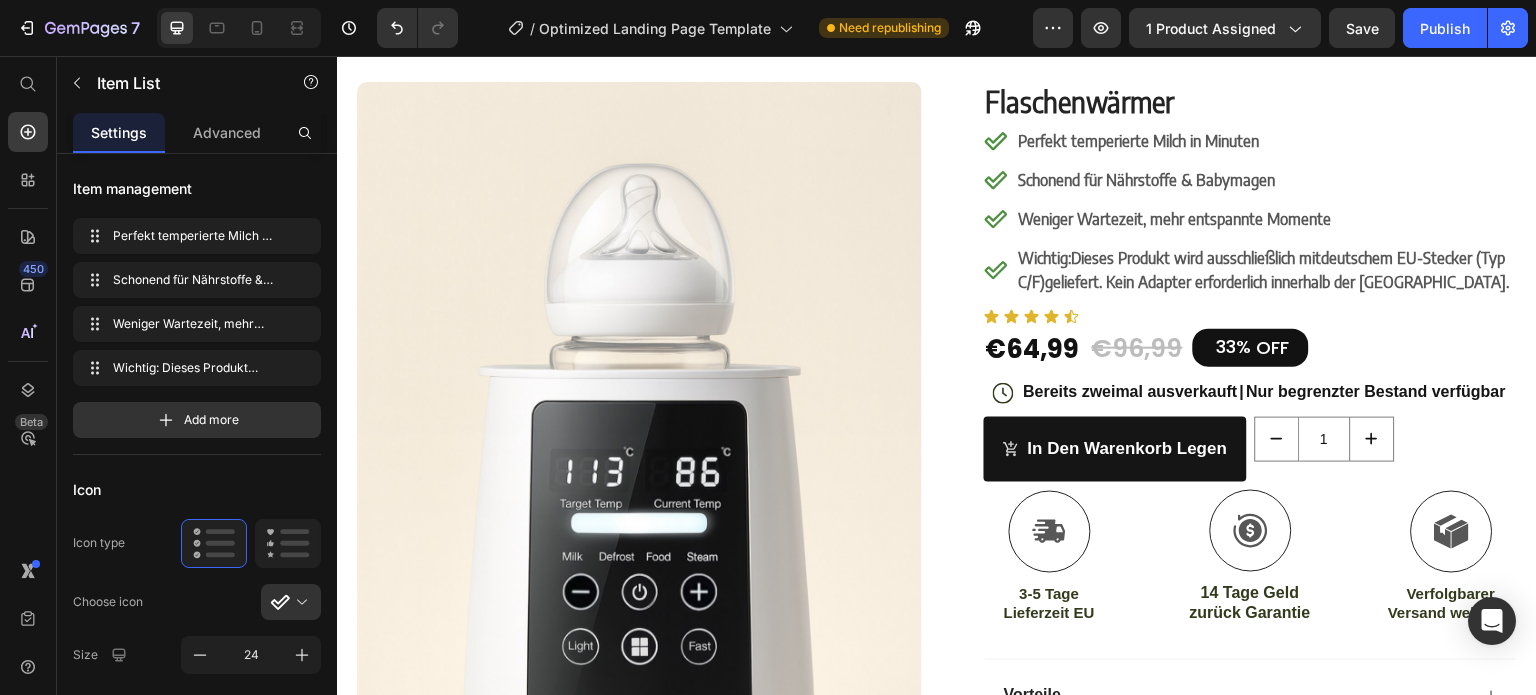 click on "Wichtig:  Dieses Produkt wird ausschließlich mit  deutschem EU-Stecker (Typ C/F)  geliefert. Kein Adapter erforderlich innerhalb der [GEOGRAPHIC_DATA]." at bounding box center [1266, 270] 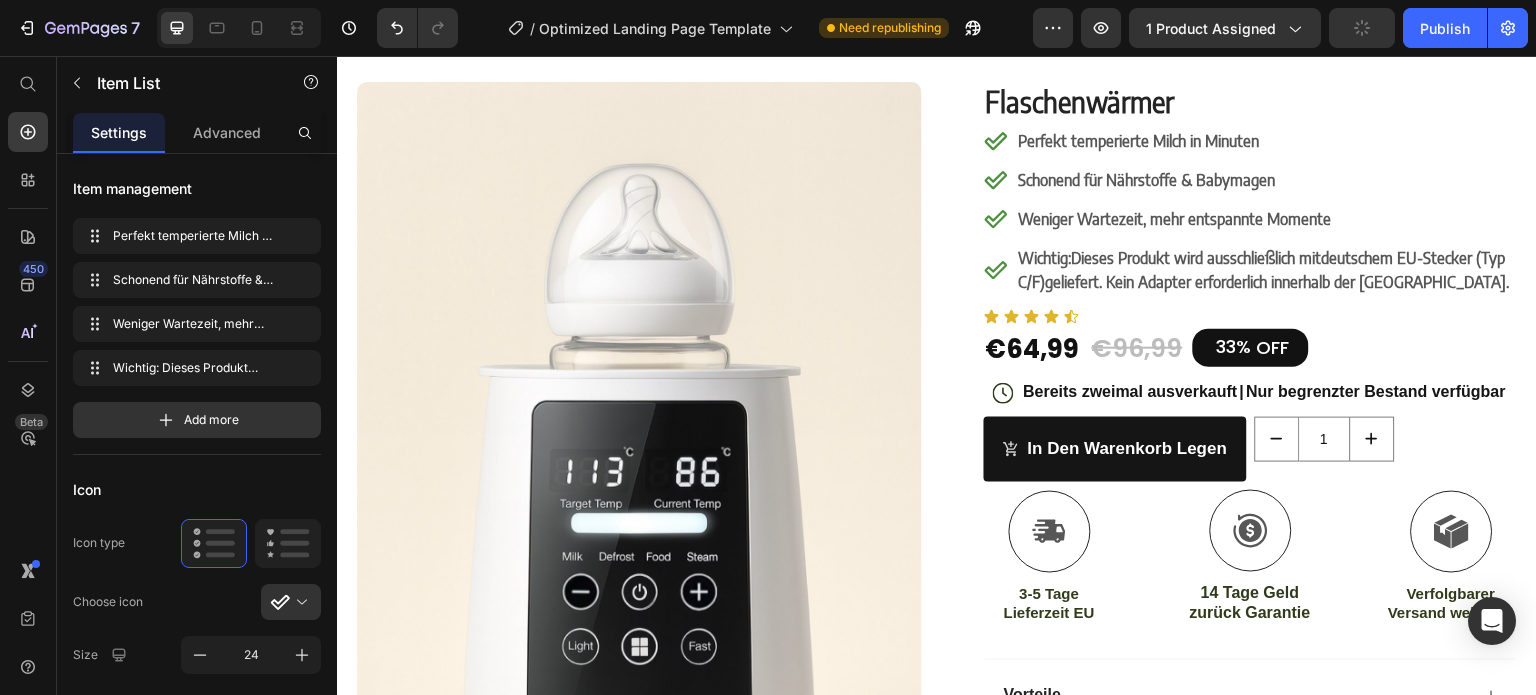 click on "Wichtig:  Dieses Produkt wird ausschließlich mit  deutschem EU-Stecker (Typ C/F)  geliefert. Kein Adapter erforderlich innerhalb der [GEOGRAPHIC_DATA]." at bounding box center [1266, 270] 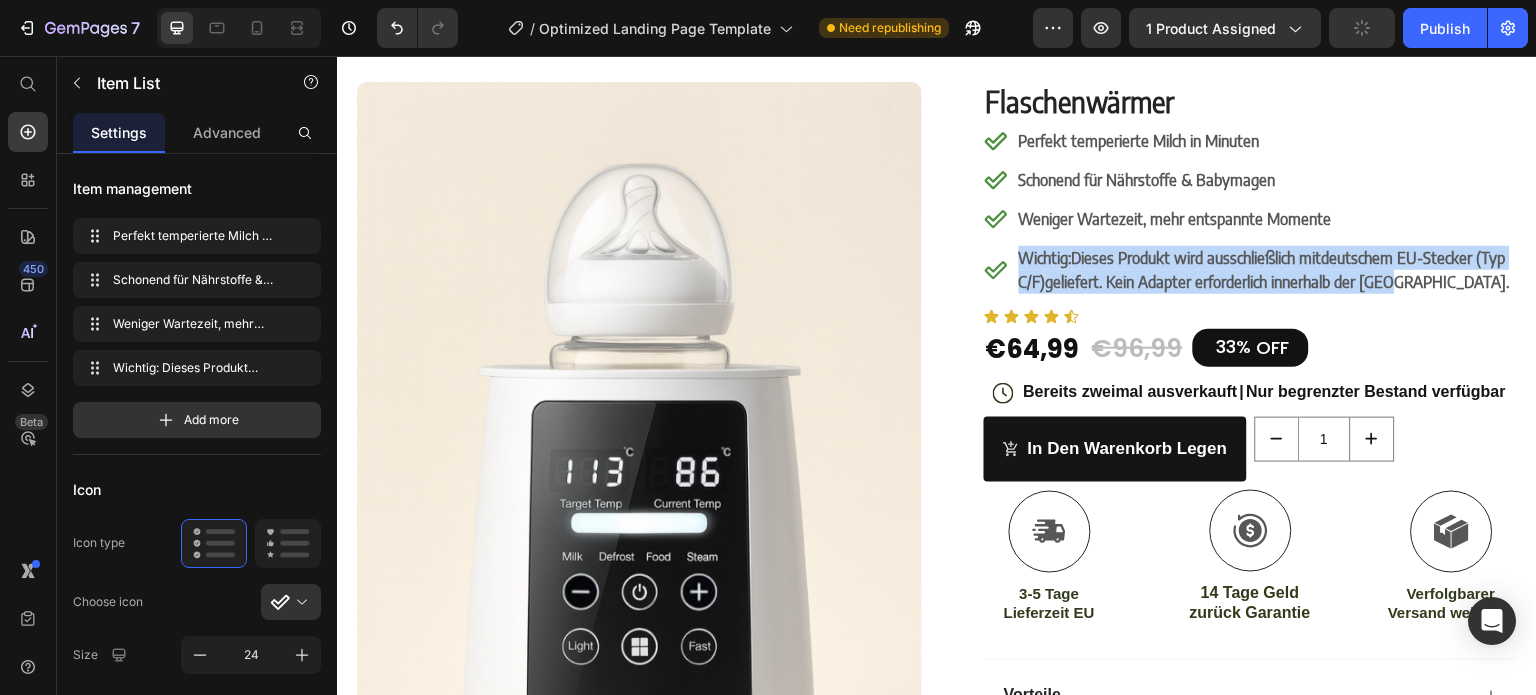 click on "Wichtig:  Dieses Produkt wird ausschließlich mit  deutschem EU-Stecker (Typ C/F)  geliefert. Kein Adapter erforderlich innerhalb der [GEOGRAPHIC_DATA]." at bounding box center (1266, 270) 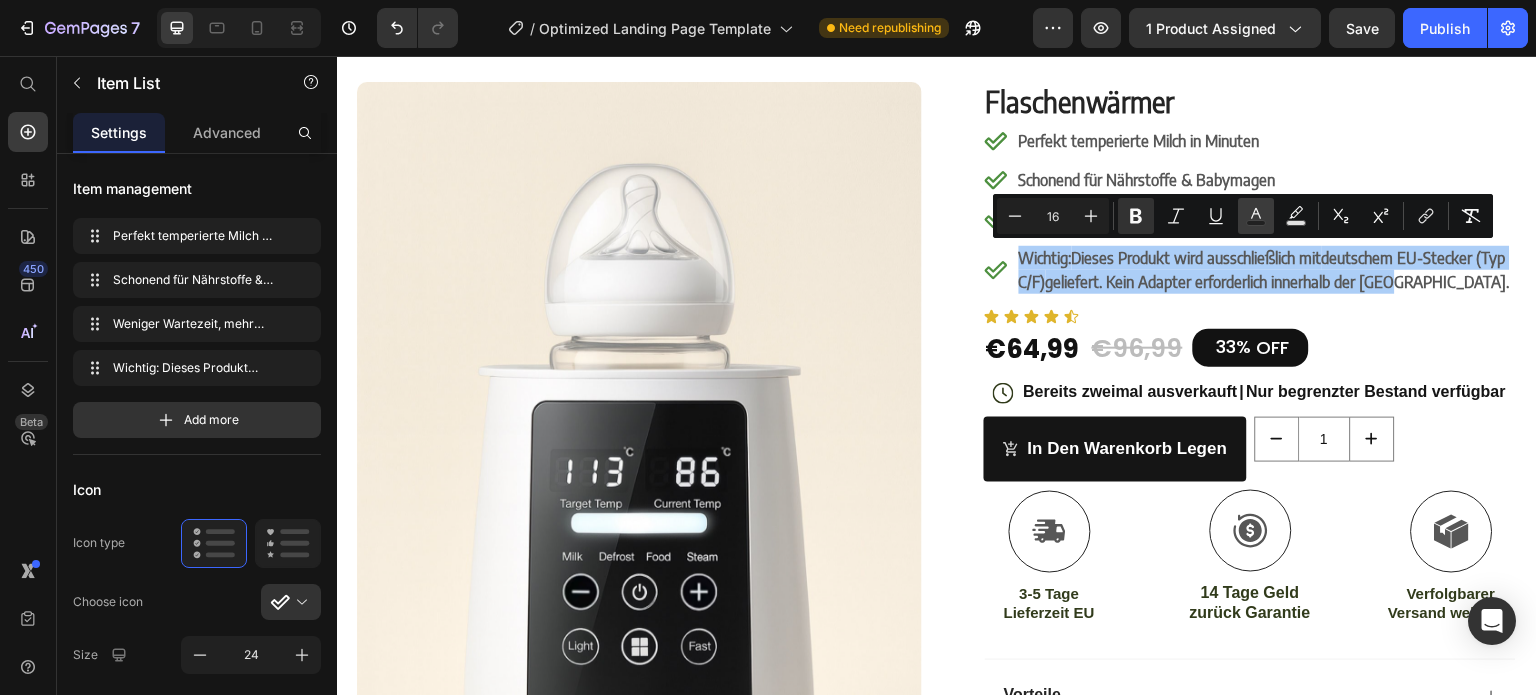 click on "Text Color" at bounding box center (1256, 216) 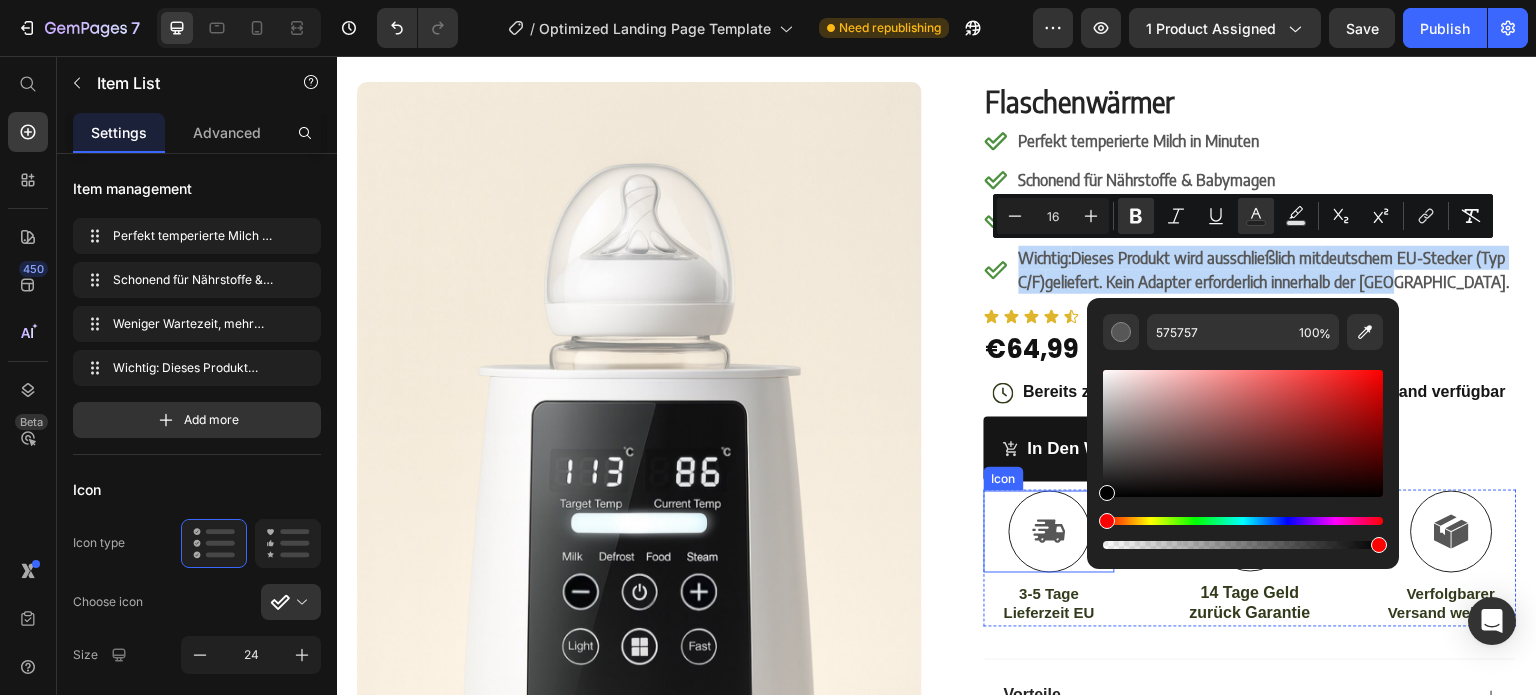 drag, startPoint x: 1441, startPoint y: 511, endPoint x: 1084, endPoint y: 531, distance: 357.55978 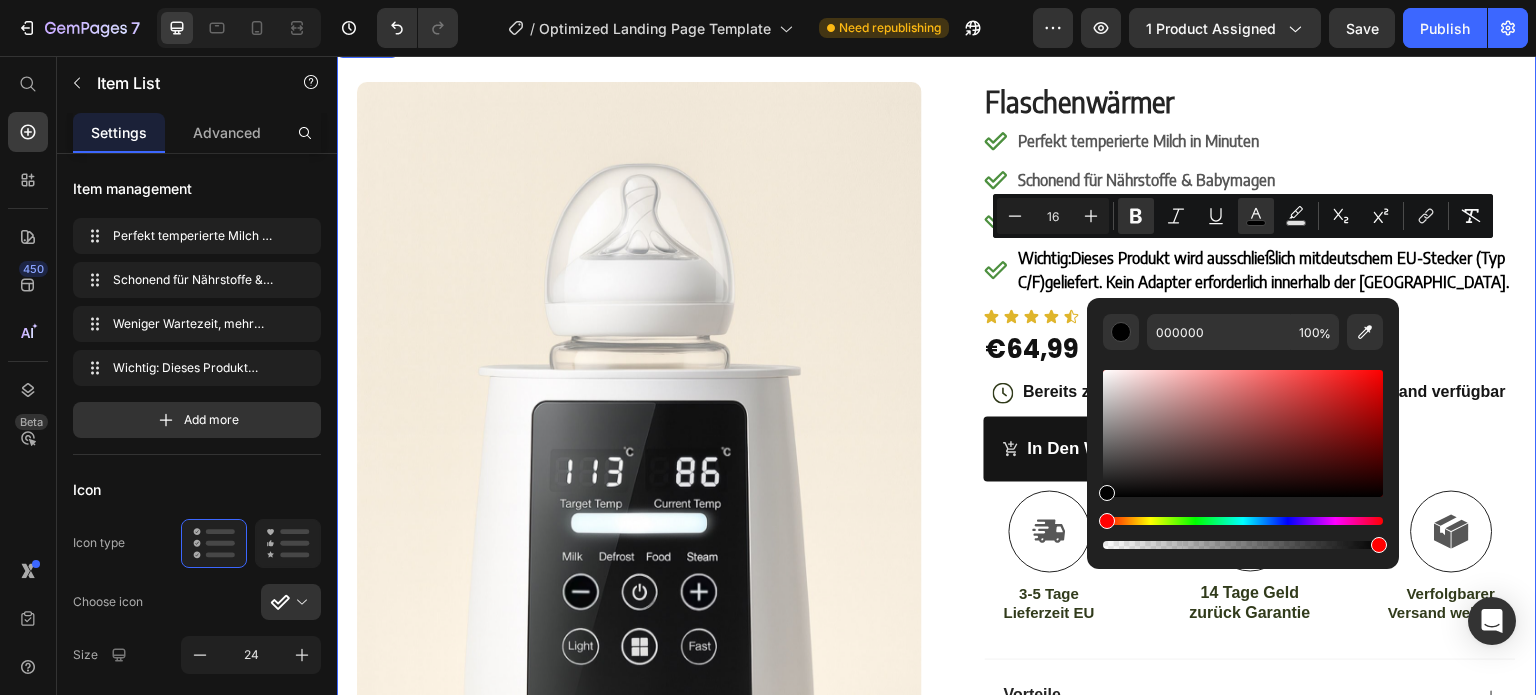 click on "Product Images Row Flaschenwärmer Product Title
Perfekt temperierte Milch in Minuten
Schonend für Nährstoffe & Babymagen
Weniger Wartezeit, mehr entspannte Momente
Wichtig:  Dieses Produkt wird ausschließlich mit  deutschem EU-Stecker (Typ C/F)  geliefert. Kein Adapter erforderlich innerhalb der [GEOGRAPHIC_DATA]. Item List   12 Icon Icon Icon Icon Icon Icon List €64,99 Product Price €96,99 Product Price 33% OFF Discount Tag Row
Icon Bereits zweimal ausverkauft | Nur begrenzter Bestand verfügbar Text Block Row
in den warenkorb legen Add to Cart 1 Product Quantity Row
Icon 3-5 Tage Lieferzeit EU Text Block
Icon 14 Tage Geld zurück Garantie  Text Block
Icon Verfolgbarer Versand weltweit! Text Block Row
Vorteile
Nutzung
Details" at bounding box center [937, 572] 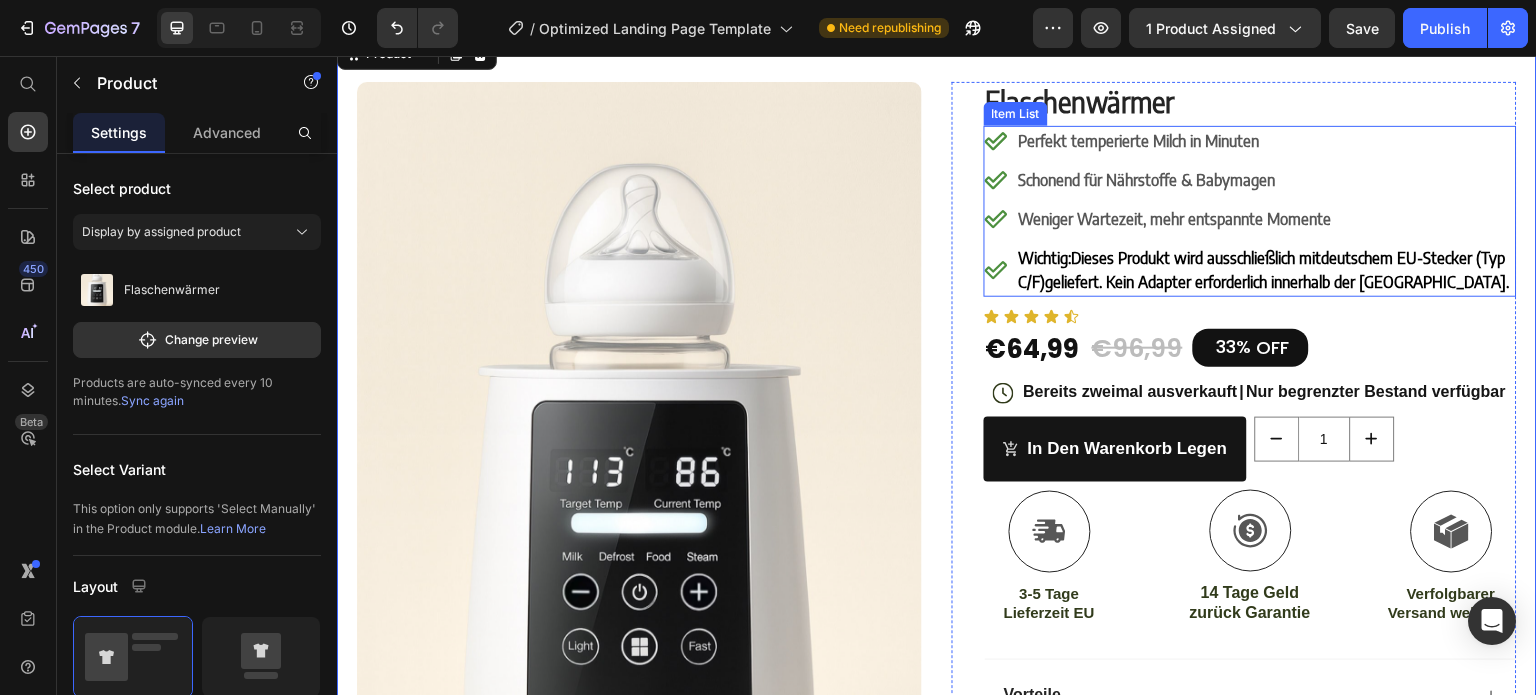 click on "Weniger Wartezeit, mehr entspannte Momente" at bounding box center [1175, 219] 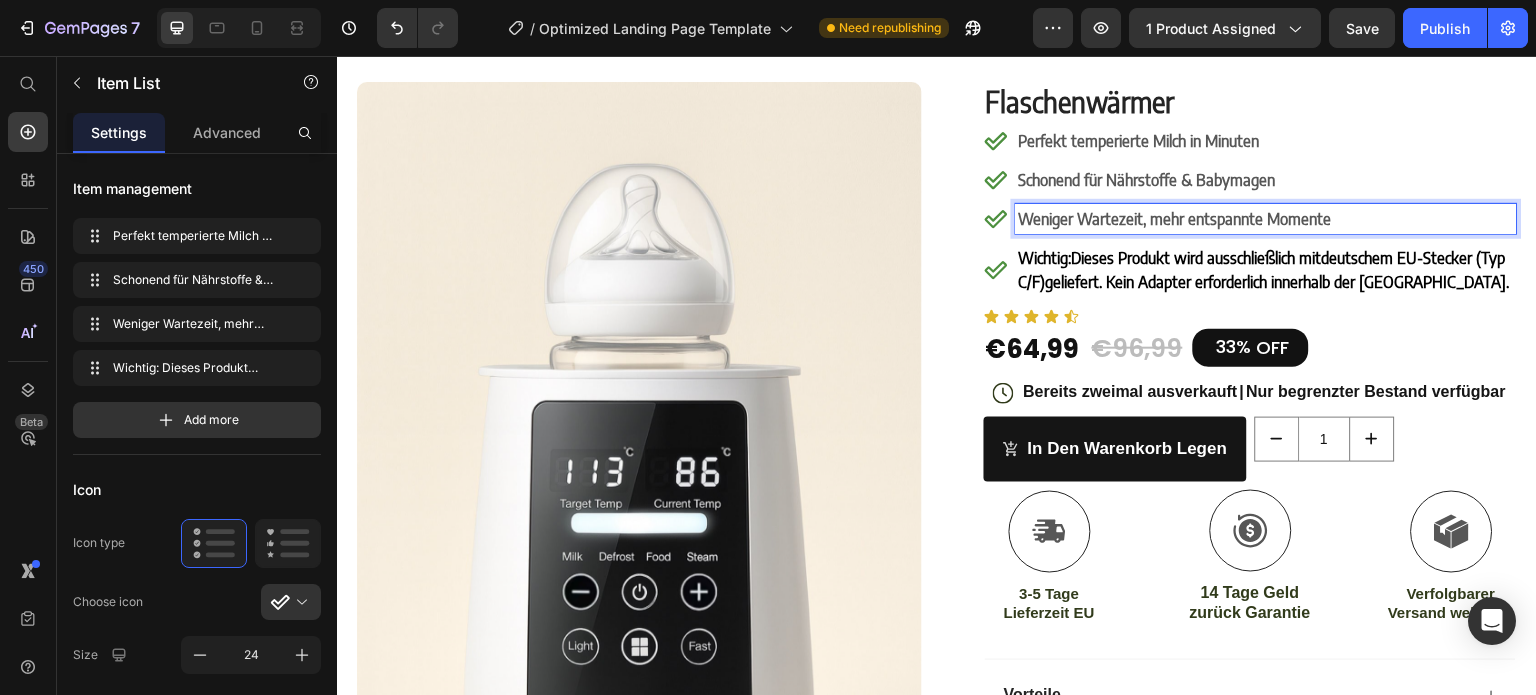 click on "Weniger Wartezeit, mehr entspannte Momente" at bounding box center (1175, 219) 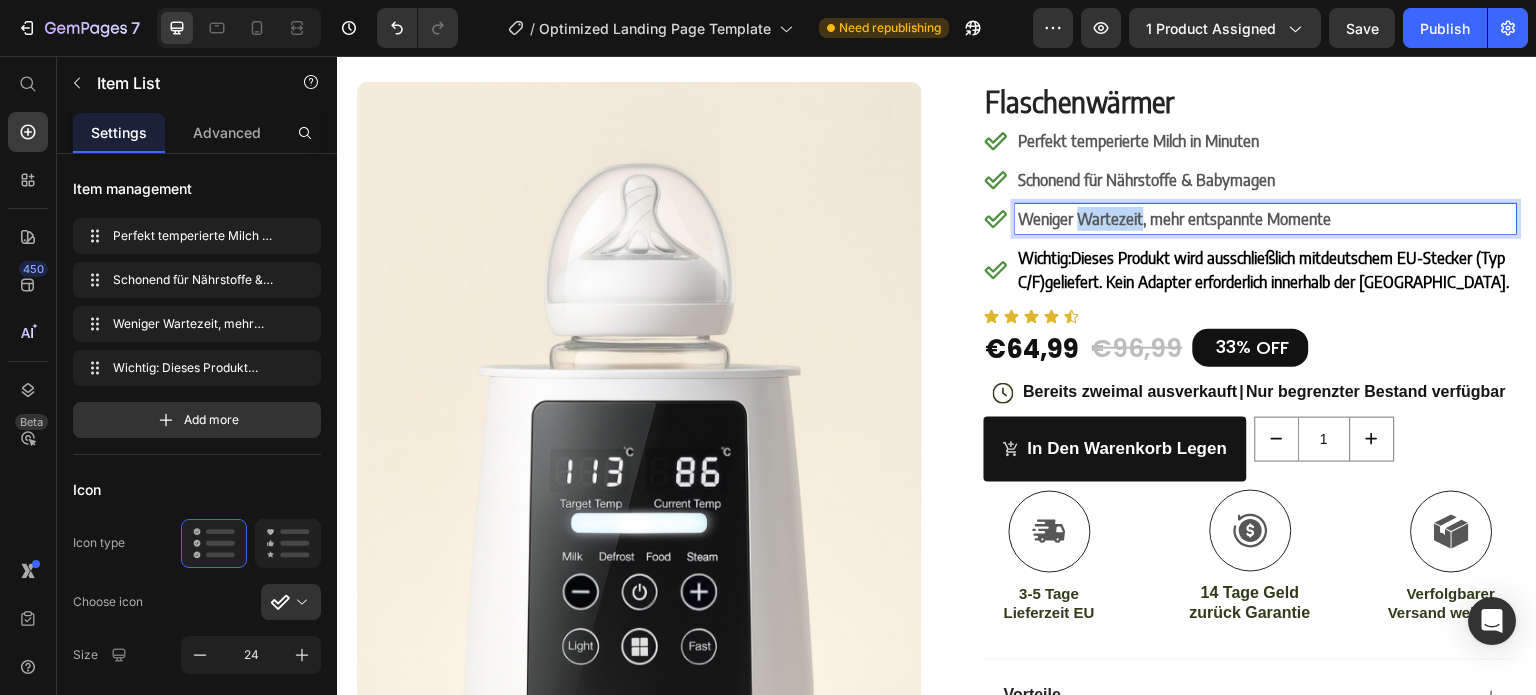 click on "Weniger Wartezeit, mehr entspannte Momente" at bounding box center (1175, 219) 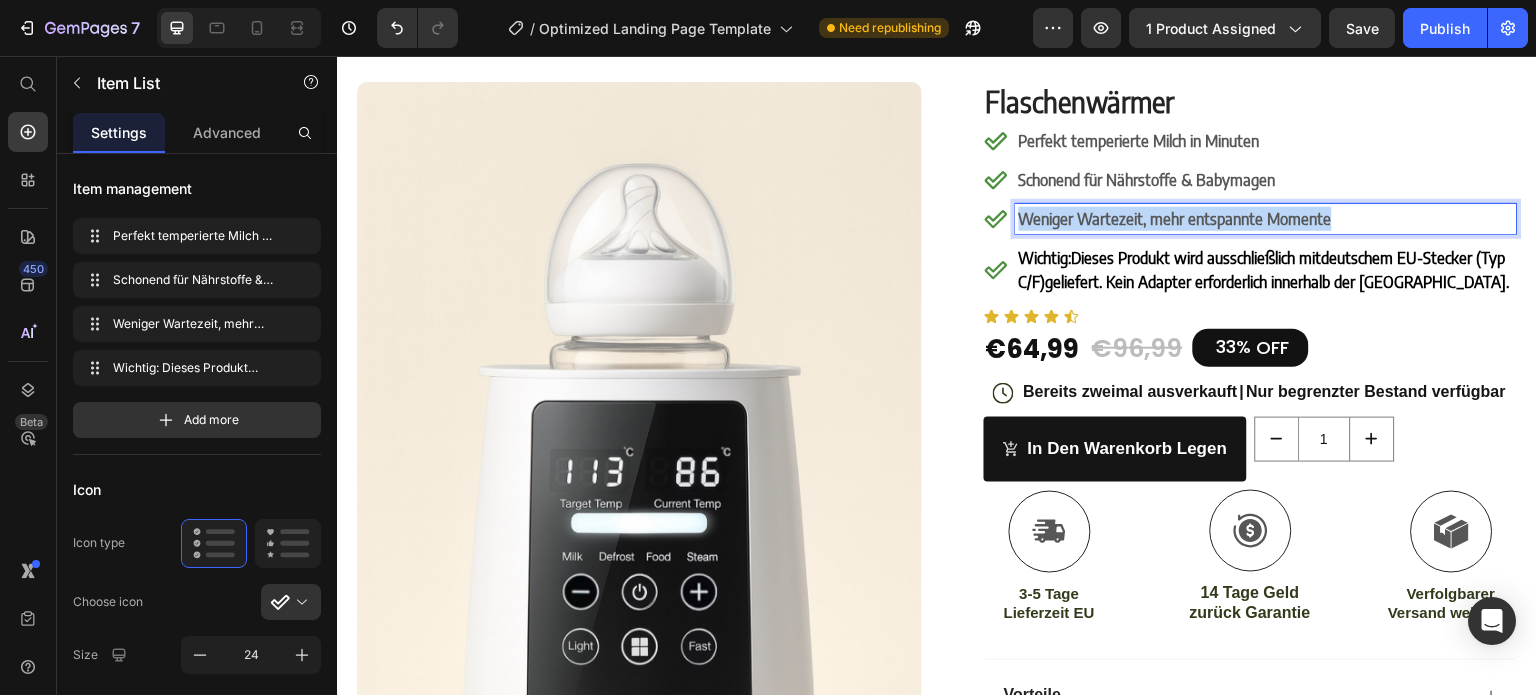click on "Weniger Wartezeit, mehr entspannte Momente" at bounding box center (1175, 219) 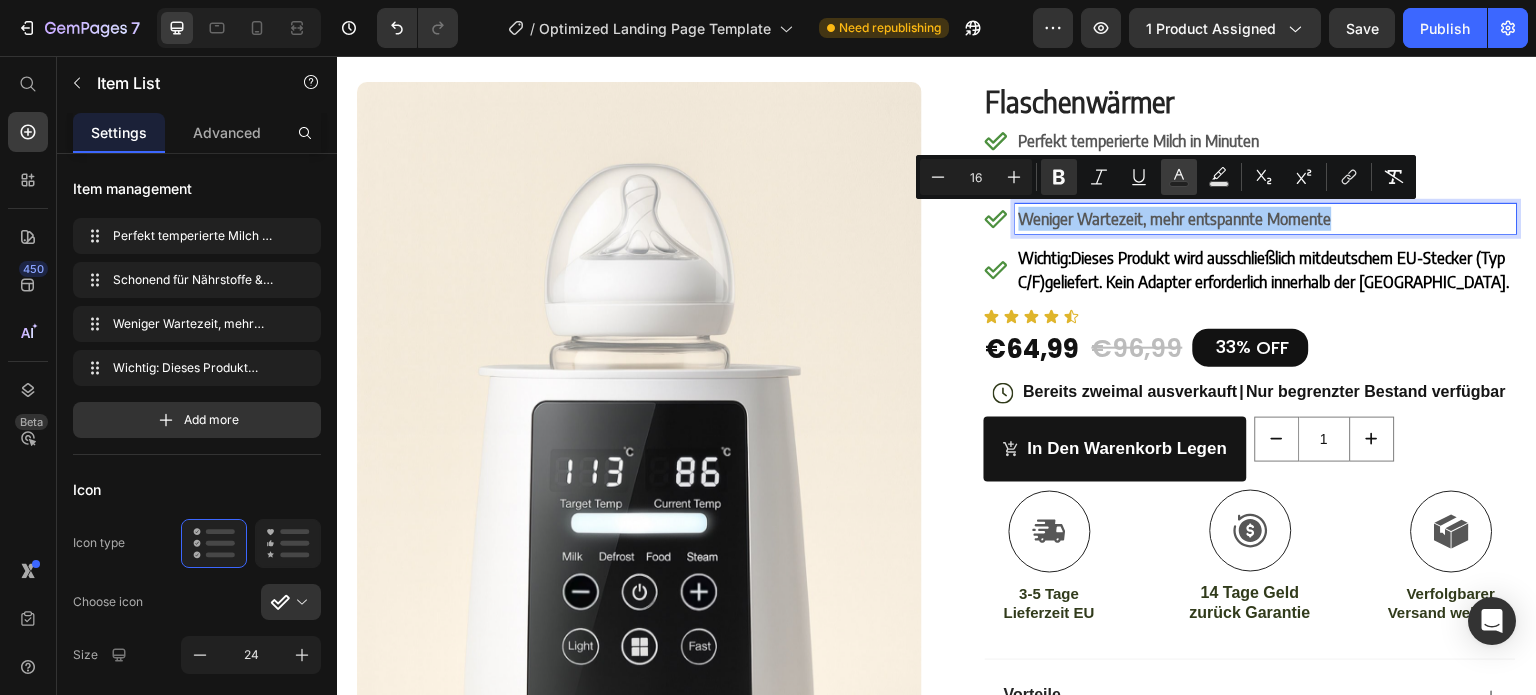 click on "Text Color" at bounding box center (1179, 177) 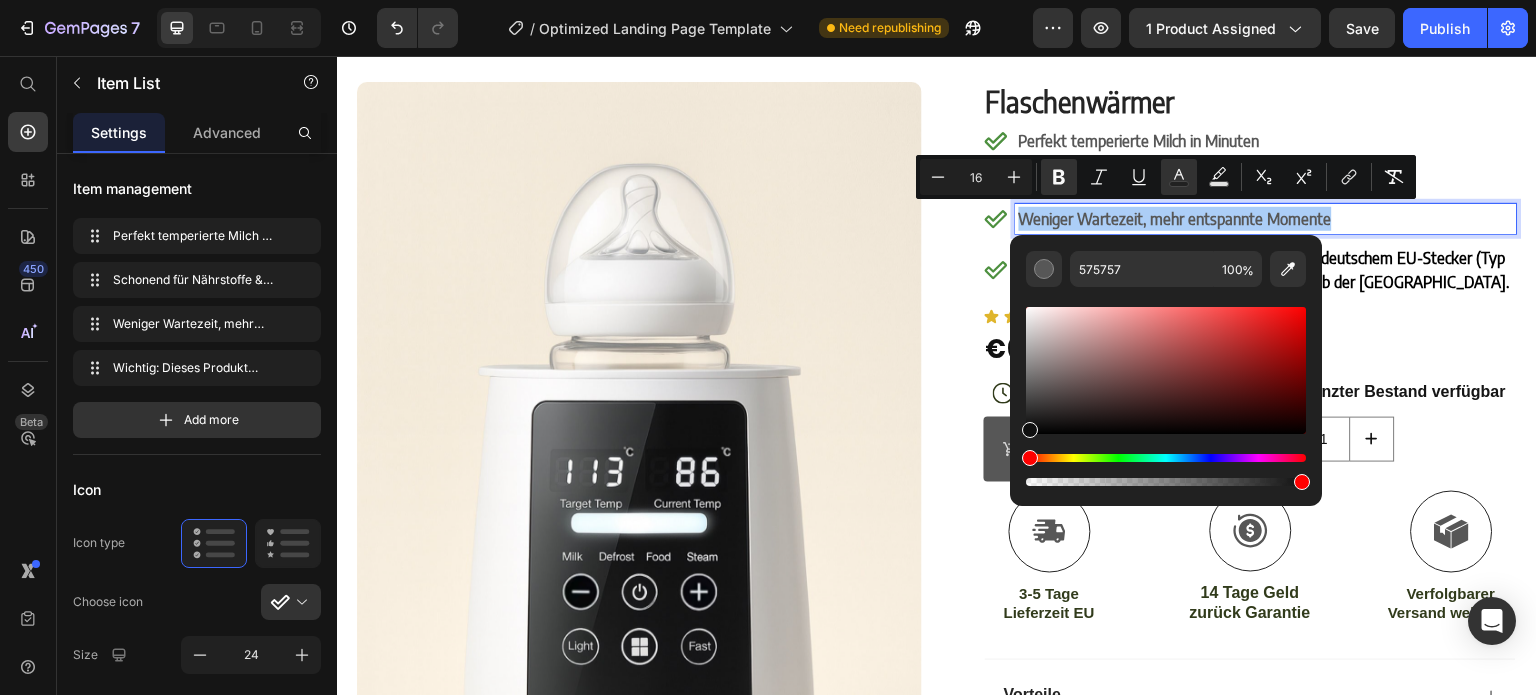 drag, startPoint x: 1363, startPoint y: 450, endPoint x: 1005, endPoint y: 439, distance: 358.16895 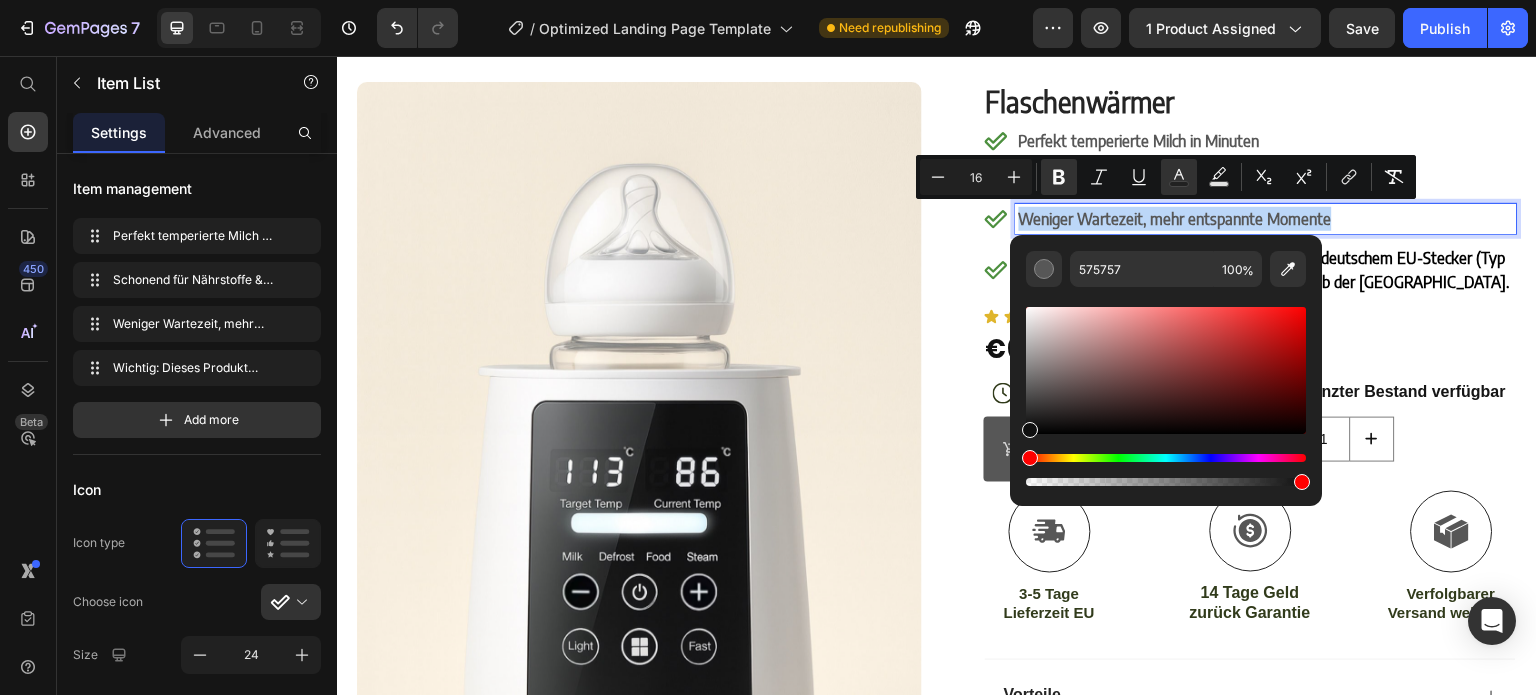 type on "0F0F0F" 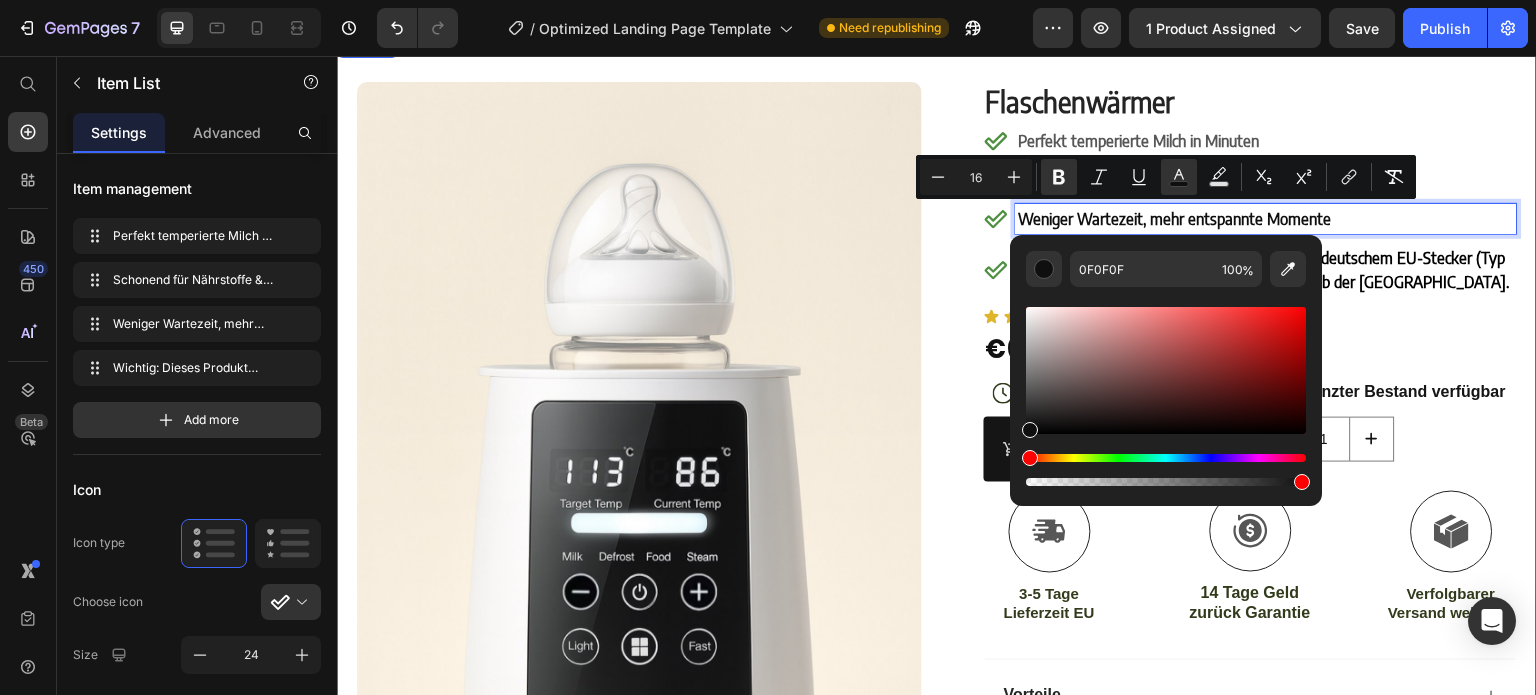 click on "Product Images Row Flaschenwärmer Product Title
Perfekt temperierte Milch in Minuten
Schonend für Nährstoffe & Babymagen
Weniger Wartezeit, mehr entspannte Momente
Wichtig:  Dieses Produkt wird ausschließlich mit  deutschem EU-Stecker (Typ C/F)  geliefert. Kein Adapter erforderlich innerhalb der [GEOGRAPHIC_DATA]. Item List   12 Icon Icon Icon Icon Icon Icon List €64,99 Product Price €96,99 Product Price 33% OFF Discount Tag Row
Icon Bereits zweimal ausverkauft | Nur begrenzter Bestand verfügbar Text Block Row
in den warenkorb legen Add to Cart 1 Product Quantity Row
Icon 3-5 Tage Lieferzeit EU Text Block
Icon 14 Tage Geld zurück Garantie  Text Block
Icon Verfolgbarer Versand weltweit! Text Block Row
Vorteile
Nutzung
Details" at bounding box center [937, 572] 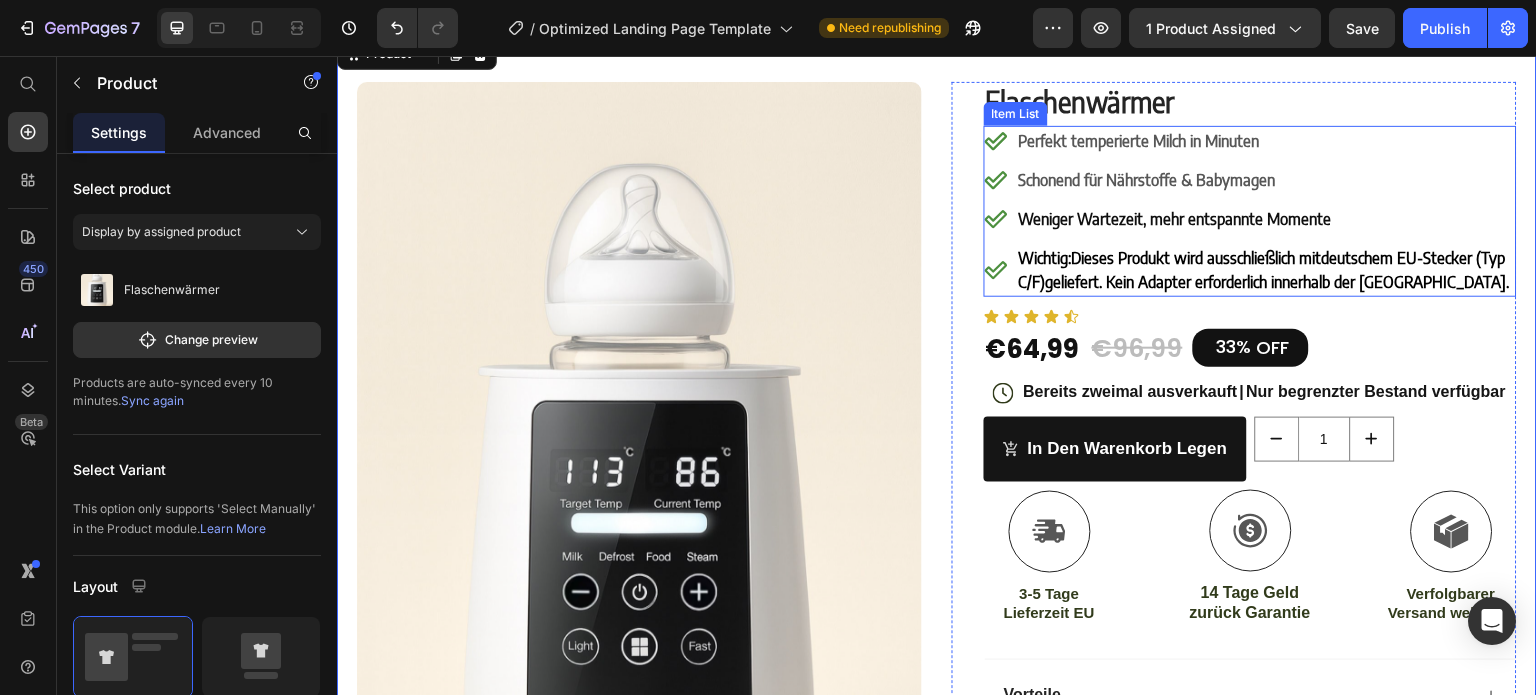 click on "Schonend für Nährstoffe & Babymagen" at bounding box center (1147, 180) 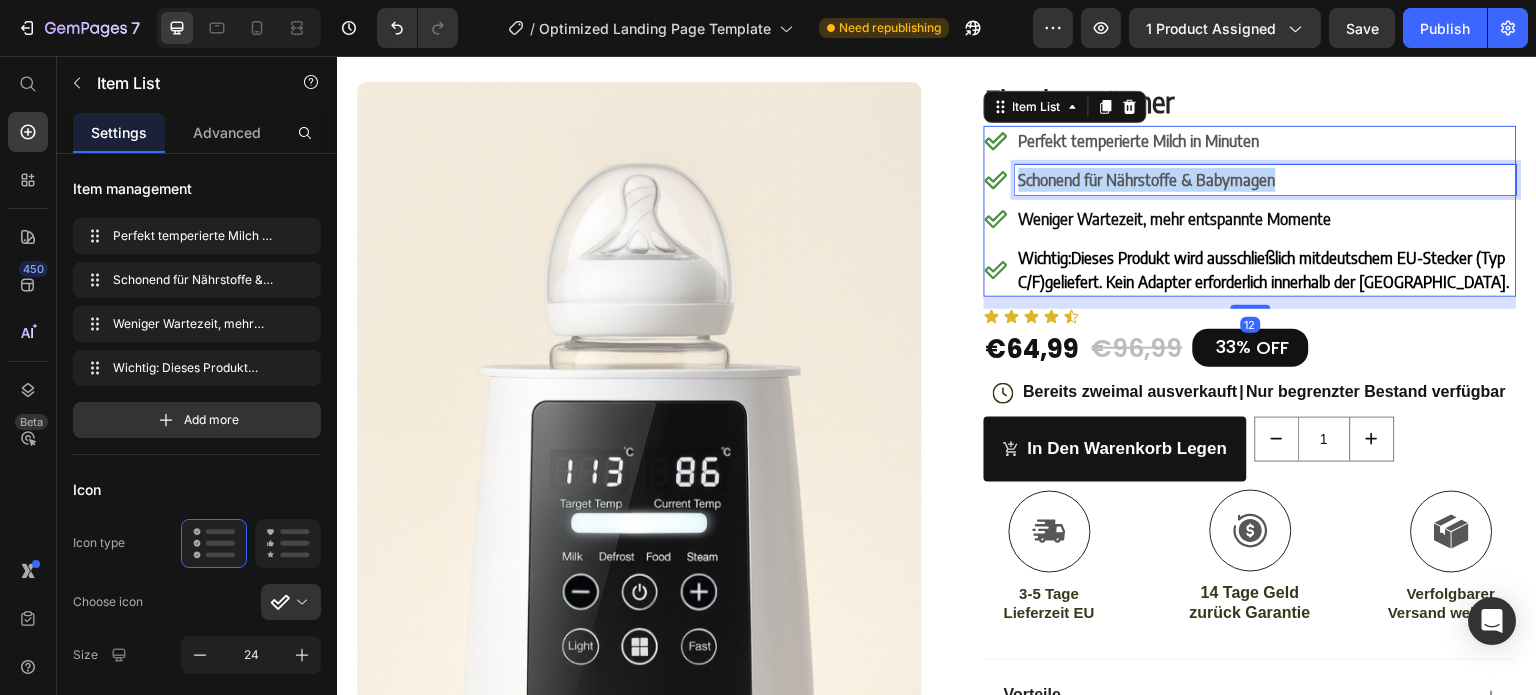 click on "Schonend für Nährstoffe & Babymagen" at bounding box center (1147, 180) 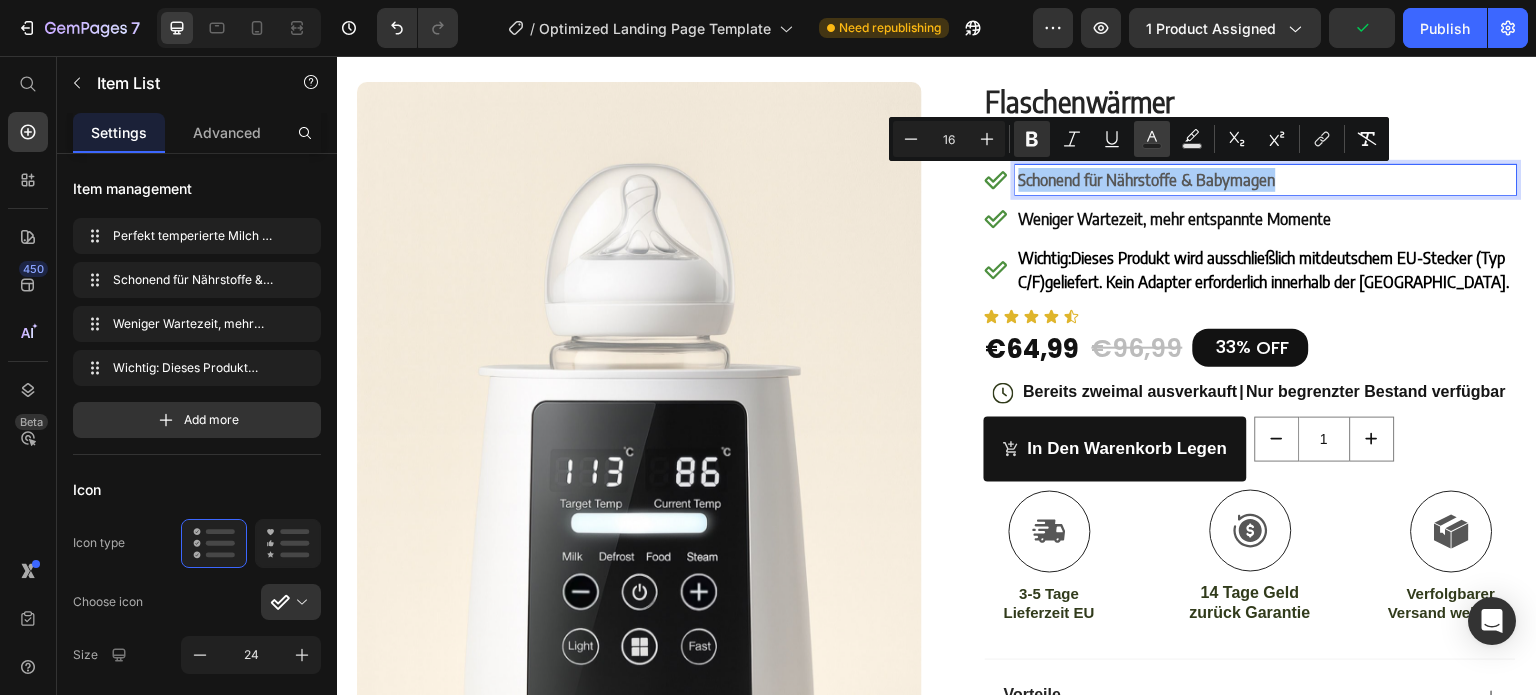 click 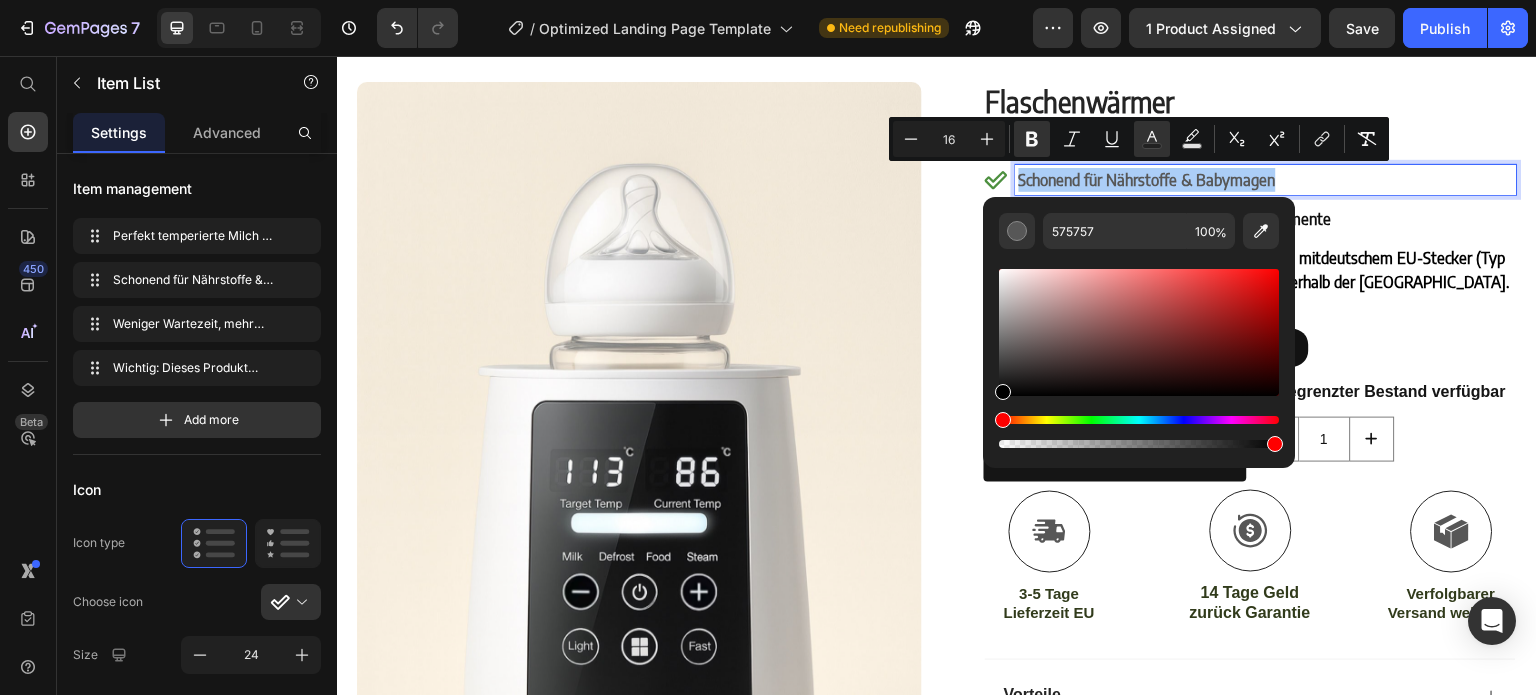 drag, startPoint x: 1003, startPoint y: 361, endPoint x: 602, endPoint y: 288, distance: 407.59048 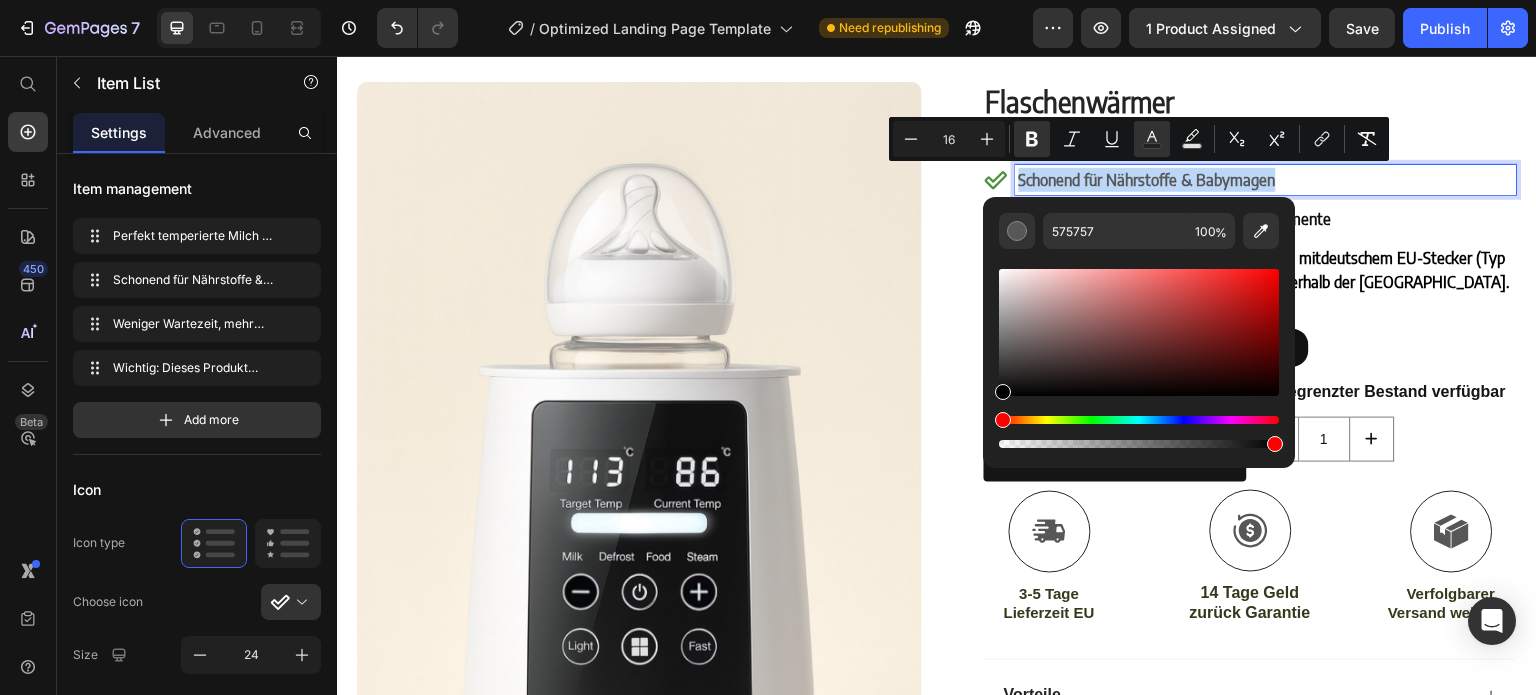 type on "000000" 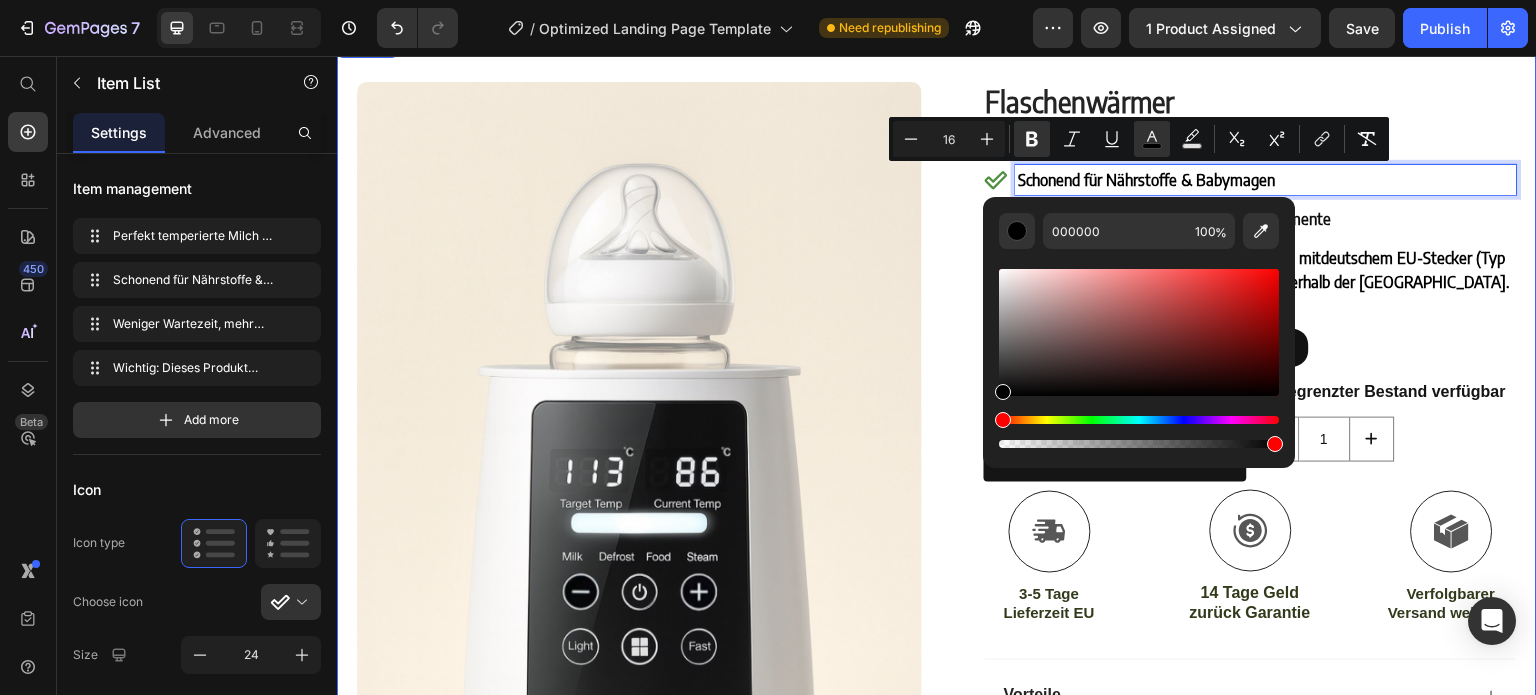 click on "Product Images Row Flaschenwärmer Product Title
Perfekt temperierte Milch in Minuten
Schonend für Nährstoffe & Babymagen
Weniger Wartezeit, mehr entspannte Momente
Wichtig:  Dieses Produkt wird ausschließlich mit  deutschem EU-Stecker (Typ C/F)  geliefert. Kein Adapter erforderlich innerhalb der [GEOGRAPHIC_DATA]. Item List   12 Icon Icon Icon Icon Icon Icon List €64,99 Product Price €96,99 Product Price 33% OFF Discount Tag Row
Icon Bereits zweimal ausverkauft | Nur begrenzter Bestand verfügbar Text Block Row
in den warenkorb legen Add to Cart 1 Product Quantity Row
Icon 3-5 Tage Lieferzeit EU Text Block
Icon 14 Tage Geld zurück Garantie  Text Block
Icon Verfolgbarer Versand weltweit! Text Block Row
Vorteile
Nutzung
Details" at bounding box center [937, 572] 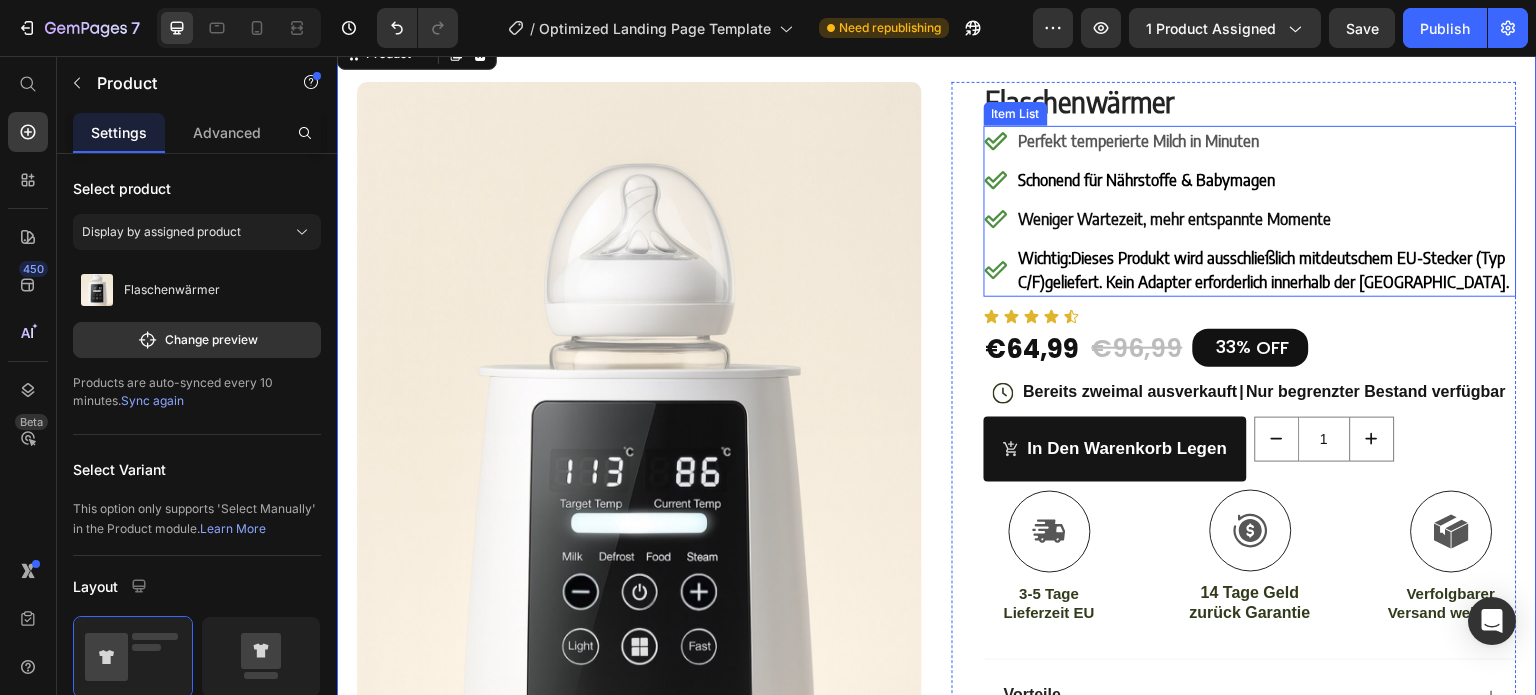 click on "Perfekt temperierte Milch in Minuten" at bounding box center [1139, 141] 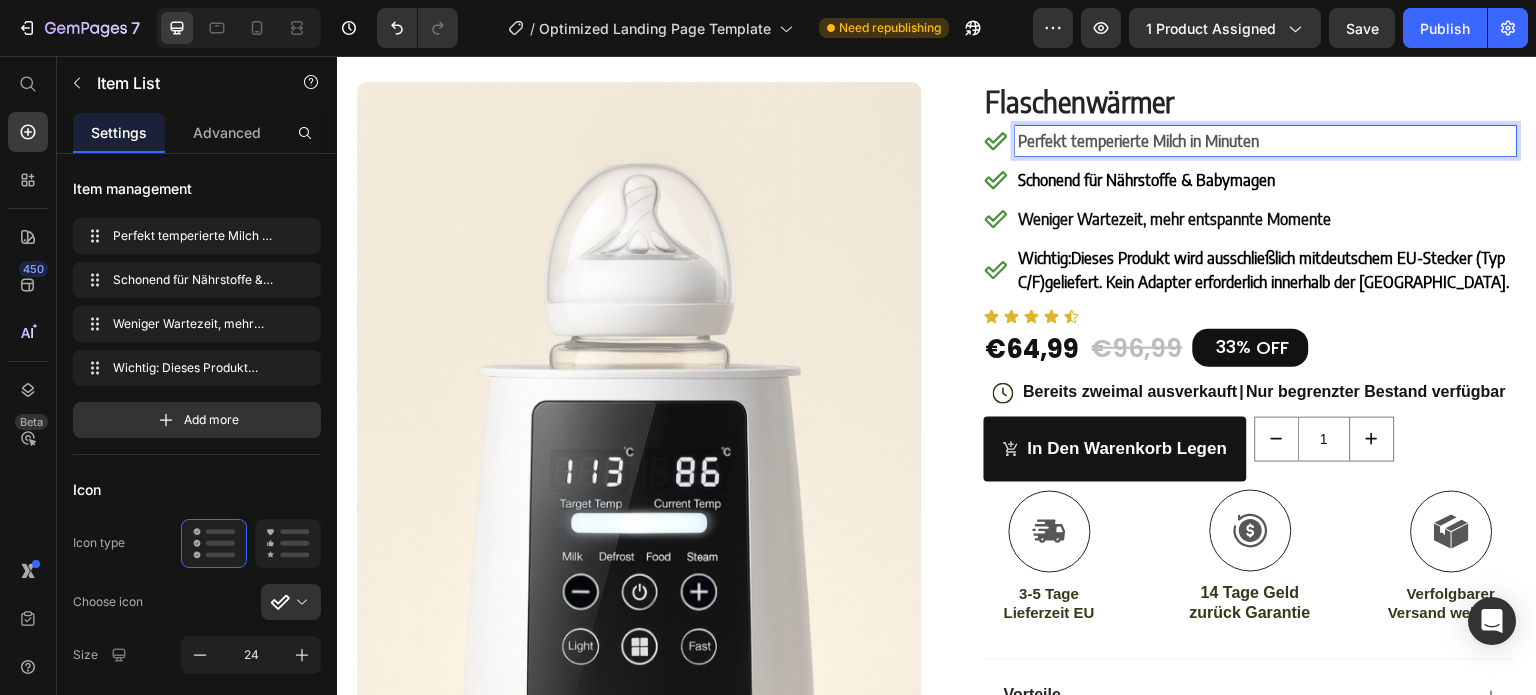 click on "Perfekt temperierte Milch in Minuten" at bounding box center [1139, 141] 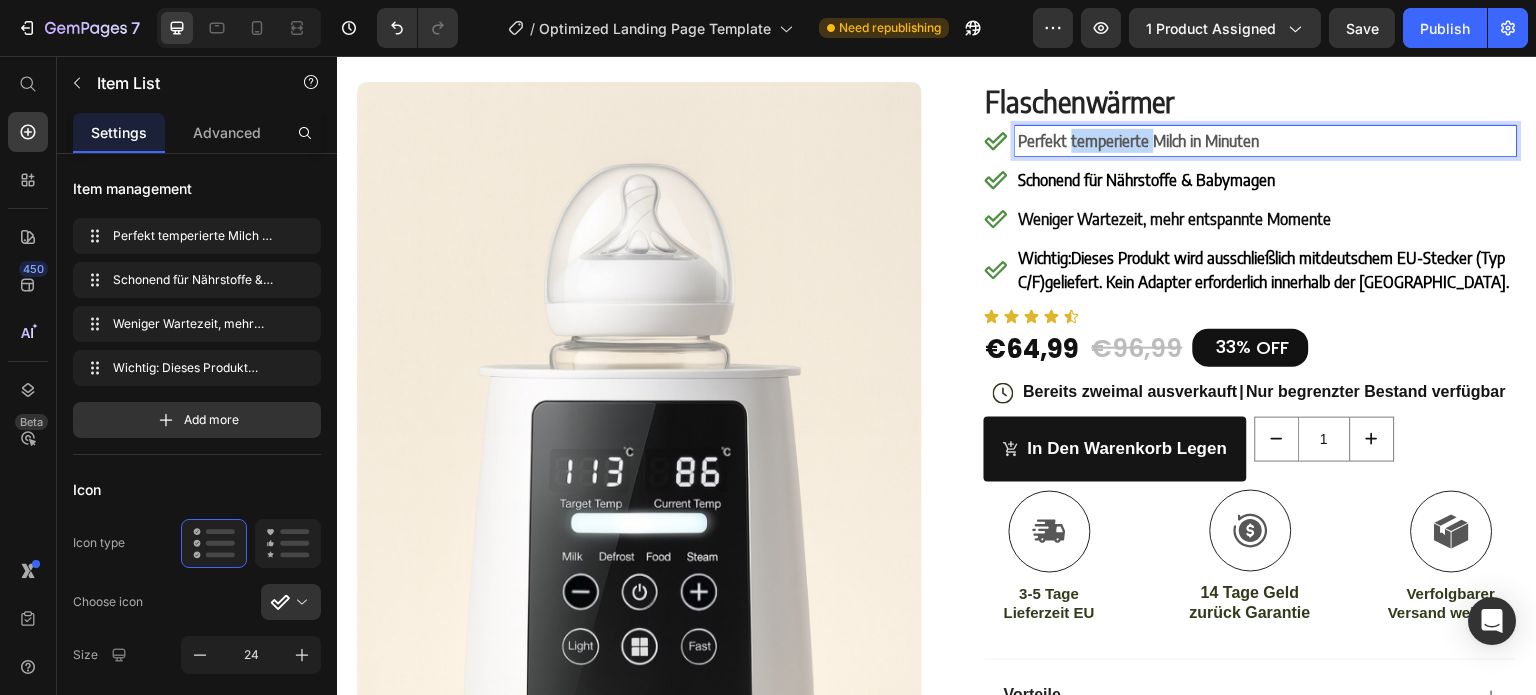 click on "Perfekt temperierte Milch in Minuten" at bounding box center [1139, 141] 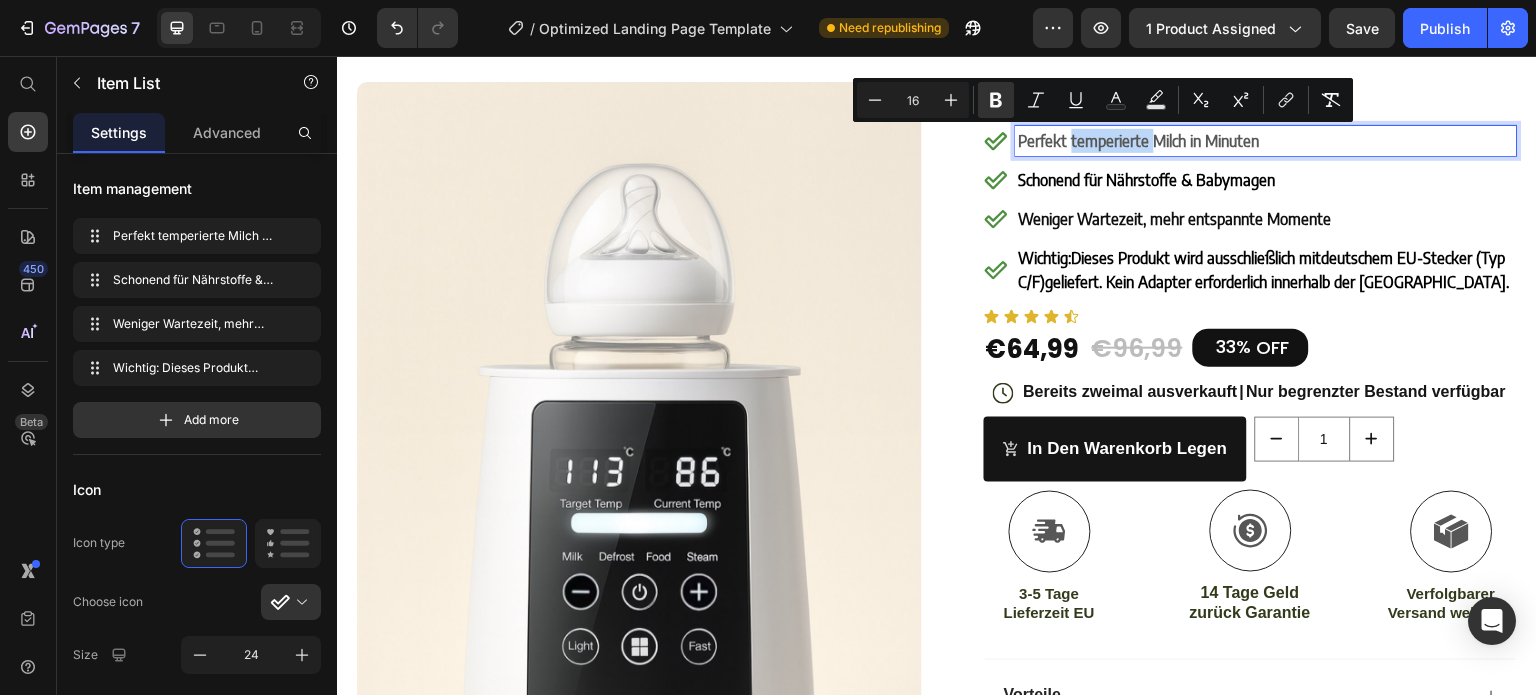 click on "Perfekt temperierte Milch in Minuten" at bounding box center [1139, 141] 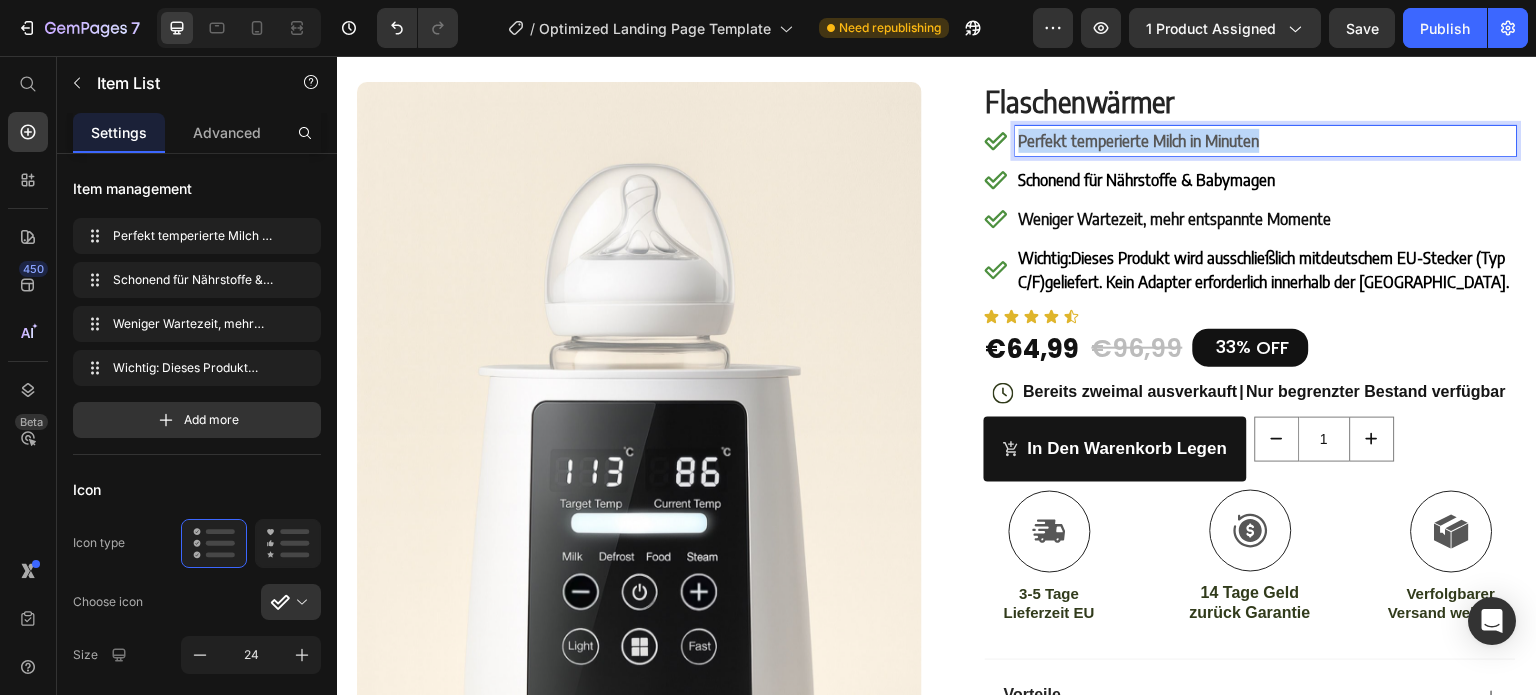 click on "Perfekt temperierte Milch in Minuten" at bounding box center (1139, 141) 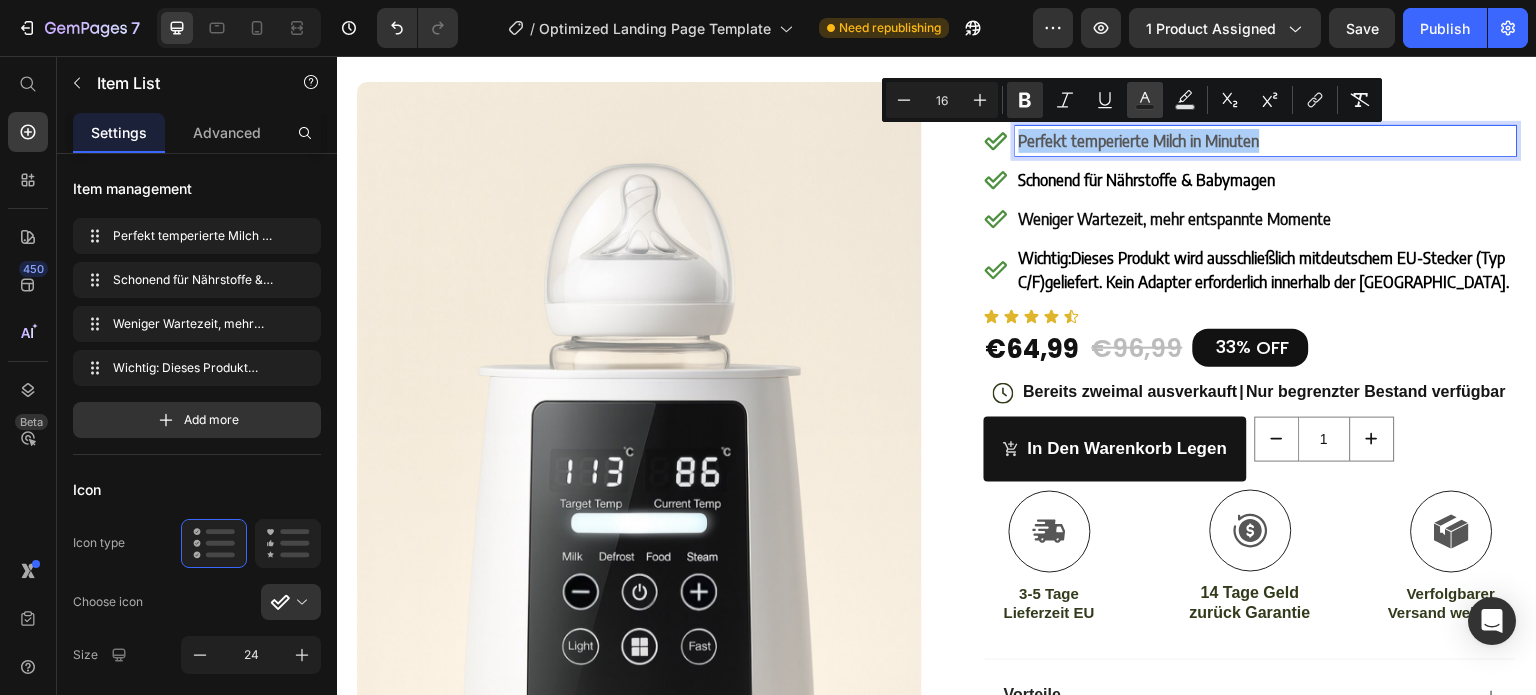 click on "Text Color" at bounding box center [1145, 100] 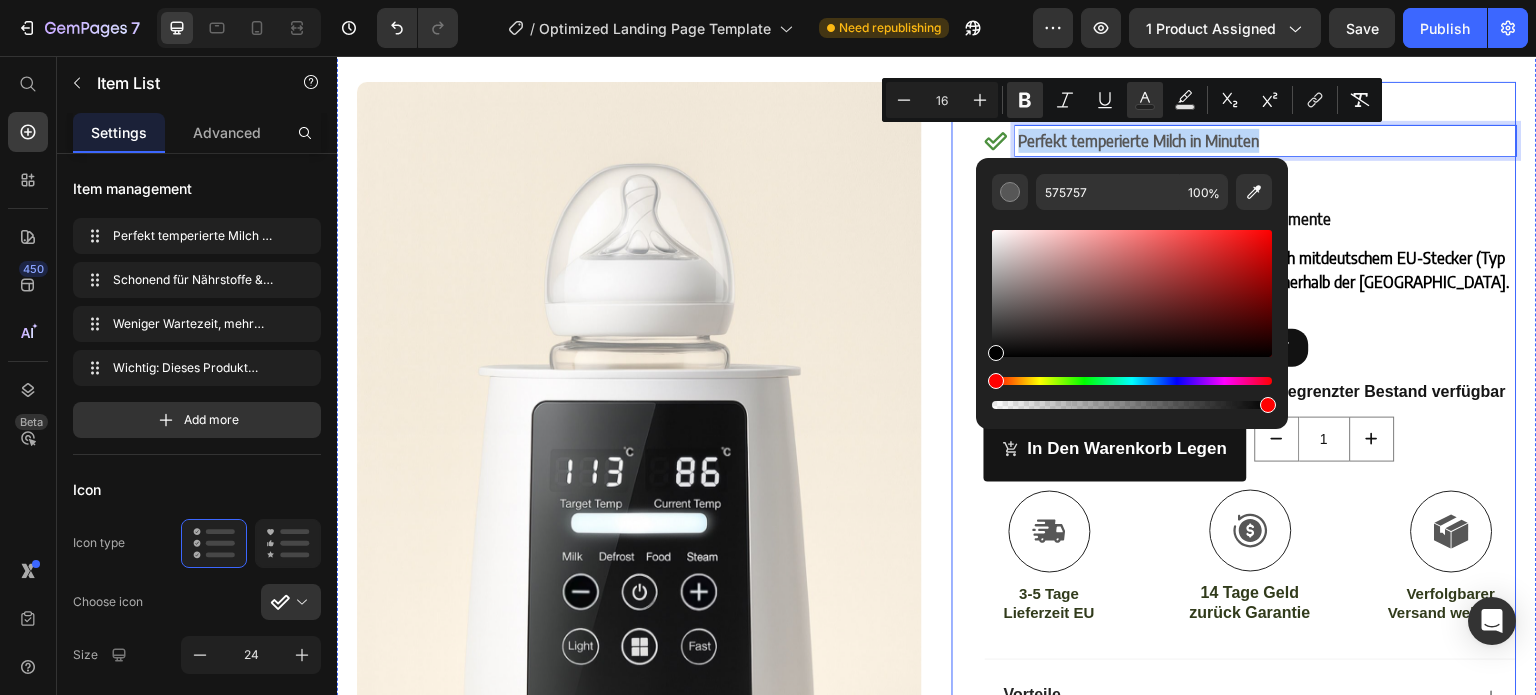 type on "000000" 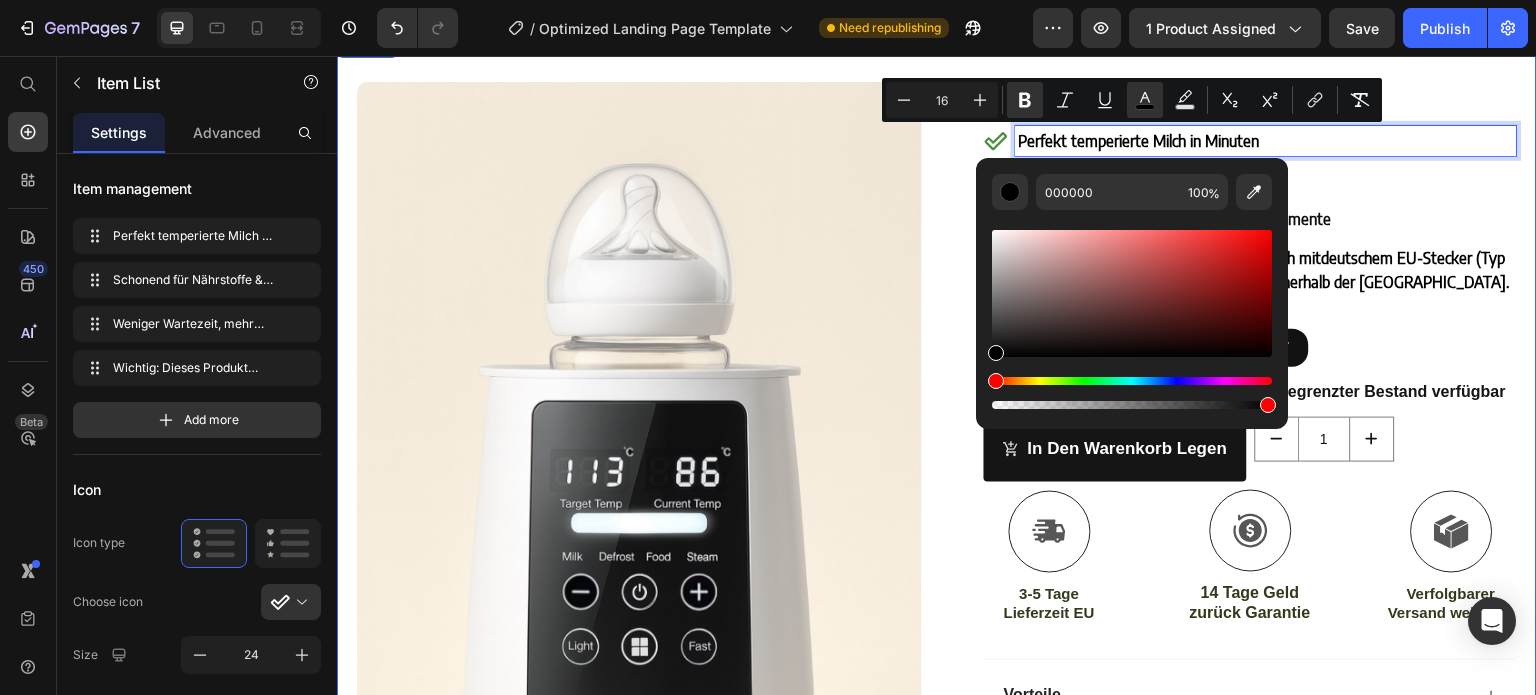 click on "Product Images Row Flaschenwärmer Product Title
Perfekt temperierte Milch in Minuten
Schonend für Nährstoffe & Babymagen
Weniger Wartezeit, mehr entspannte Momente
Wichtig:  Dieses Produkt wird ausschließlich mit  deutschem EU-Stecker (Typ C/F)  geliefert. Kein Adapter erforderlich innerhalb der [GEOGRAPHIC_DATA]. Item List   12 Icon Icon Icon Icon Icon Icon List €64,99 Product Price €96,99 Product Price 33% OFF Discount Tag Row
Icon Bereits zweimal ausverkauft | Nur begrenzter Bestand verfügbar Text Block Row
in den warenkorb legen Add to Cart 1 Product Quantity Row
Icon 3-5 Tage Lieferzeit EU Text Block
Icon 14 Tage Geld zurück Garantie  Text Block
Icon Verfolgbarer Versand weltweit! Text Block Row
Vorteile
Nutzung
Details" at bounding box center (937, 572) 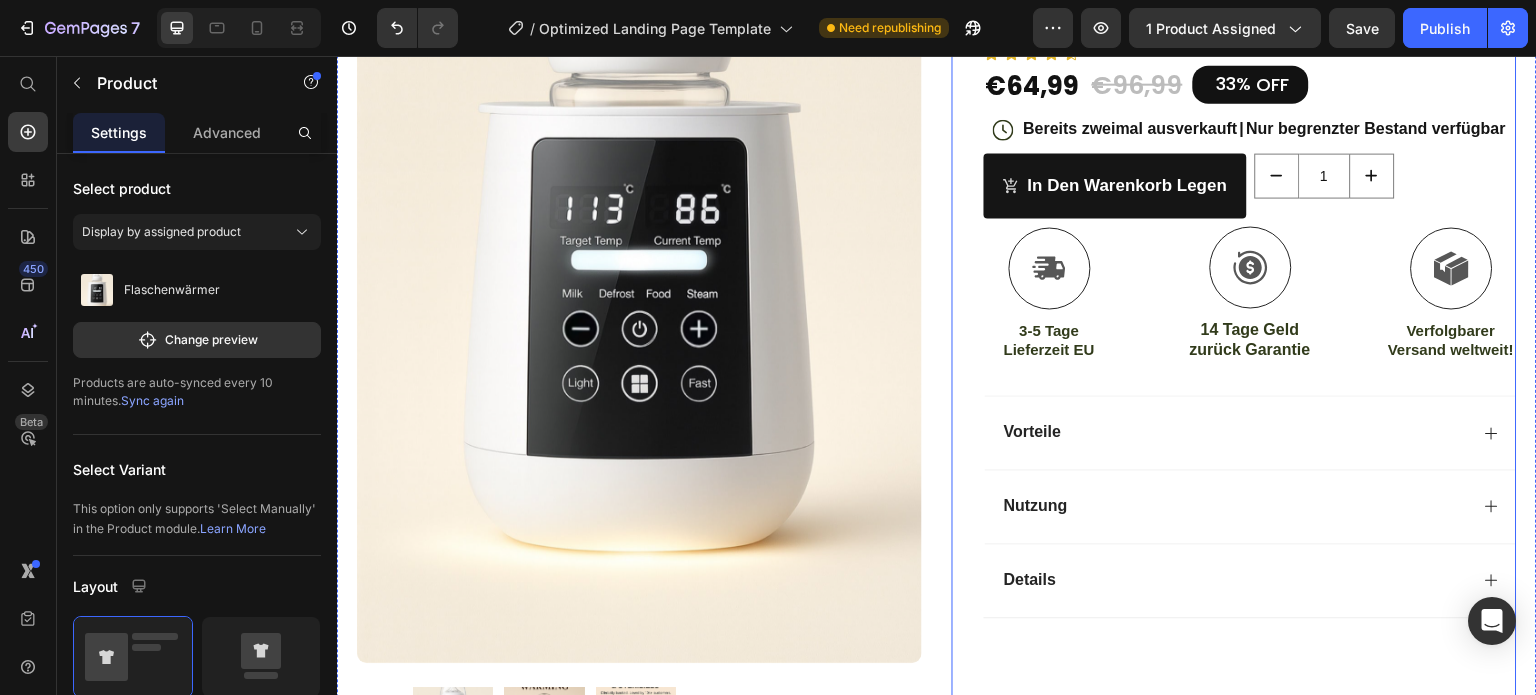 scroll, scrollTop: 500, scrollLeft: 0, axis: vertical 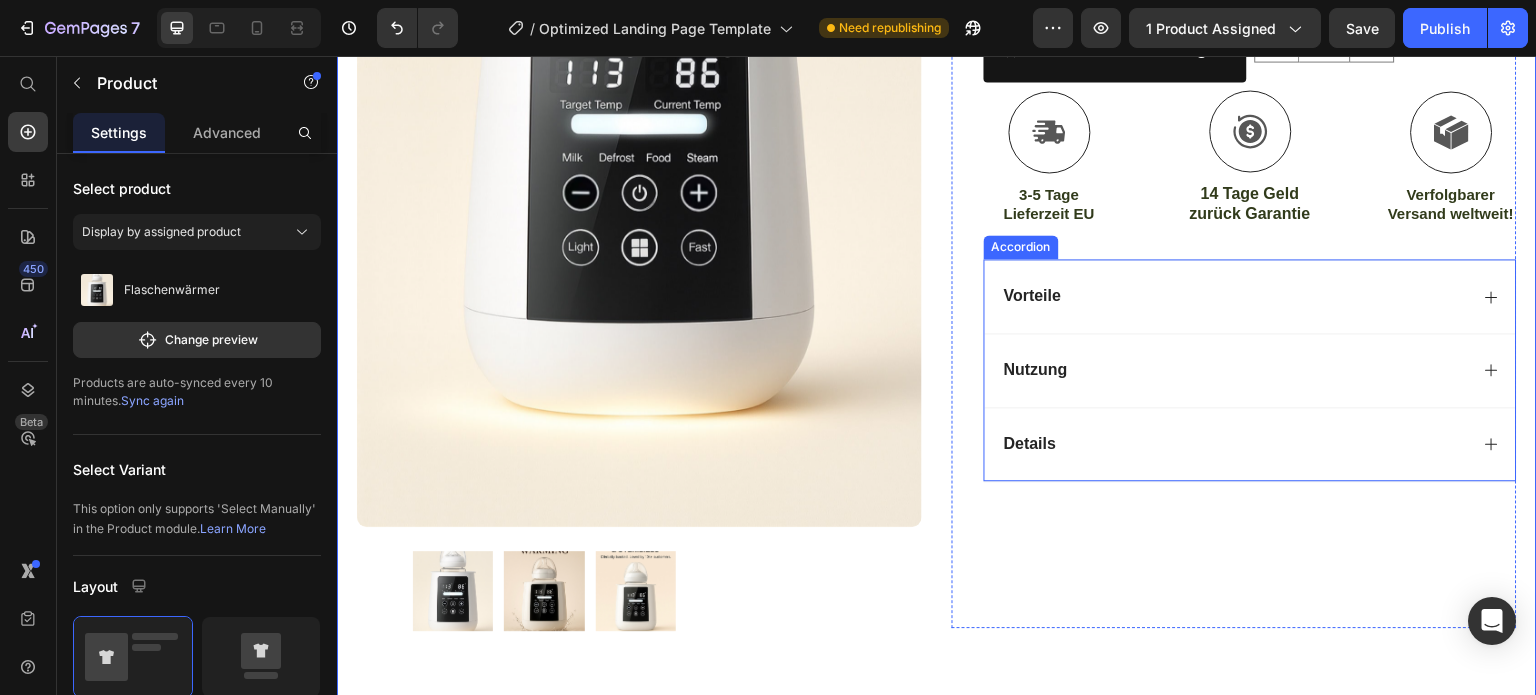 click on "Vorteile" at bounding box center [1234, 296] 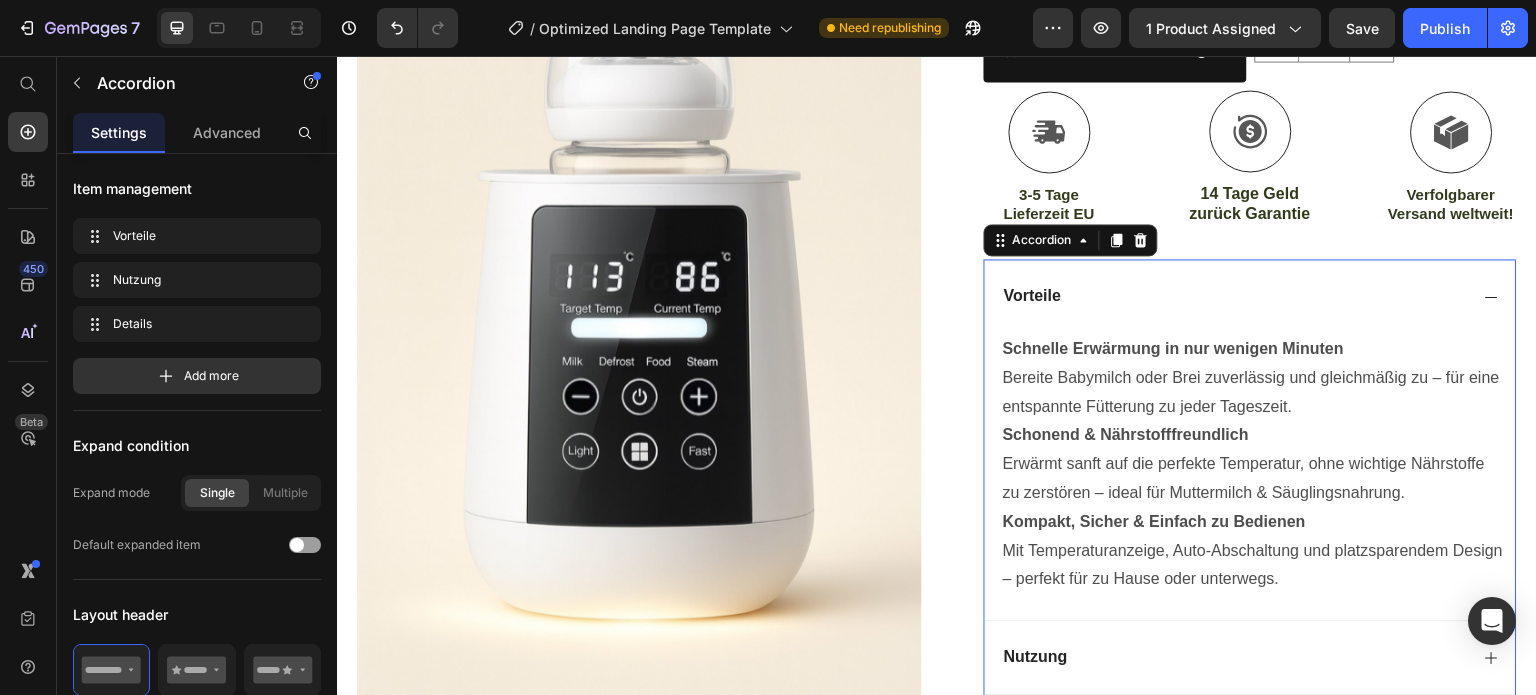 click on "Vorteile" at bounding box center [1234, 296] 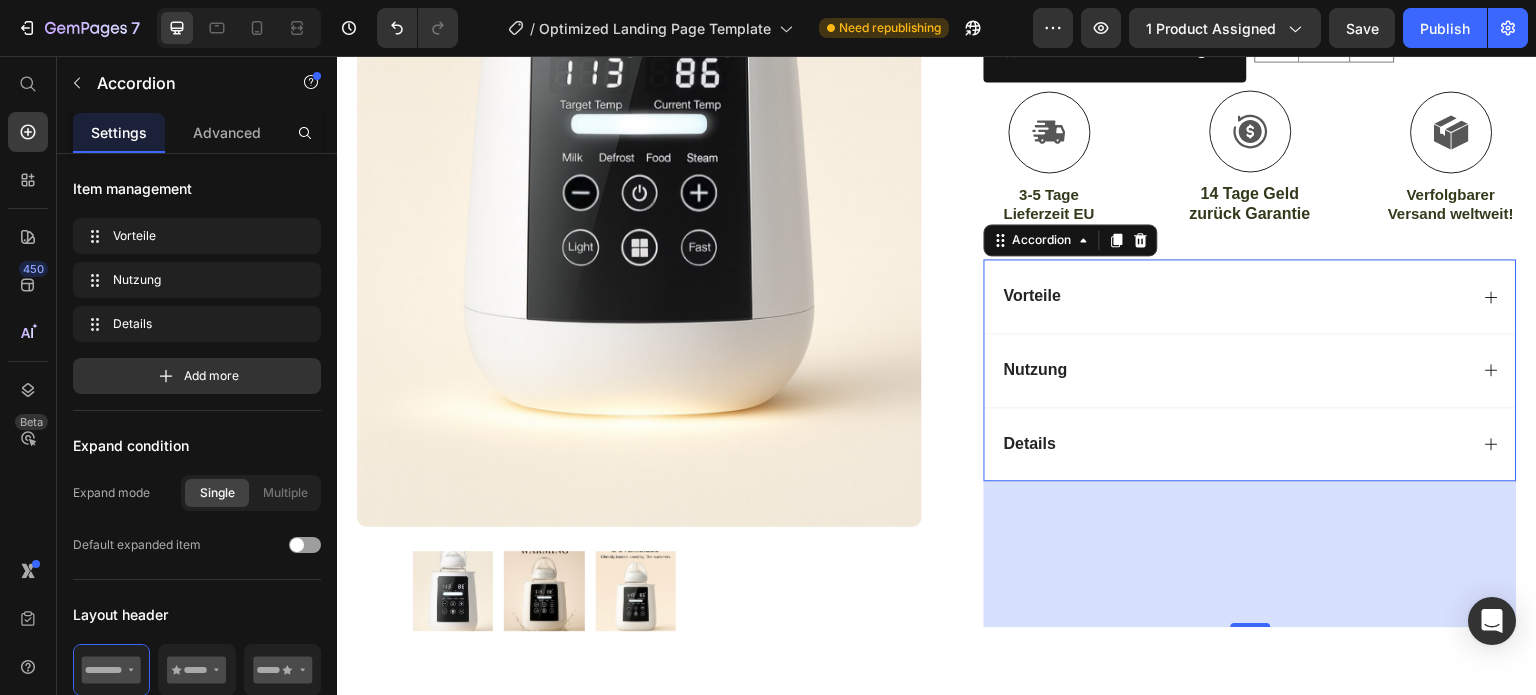 click on "Nutzung" at bounding box center [1234, 370] 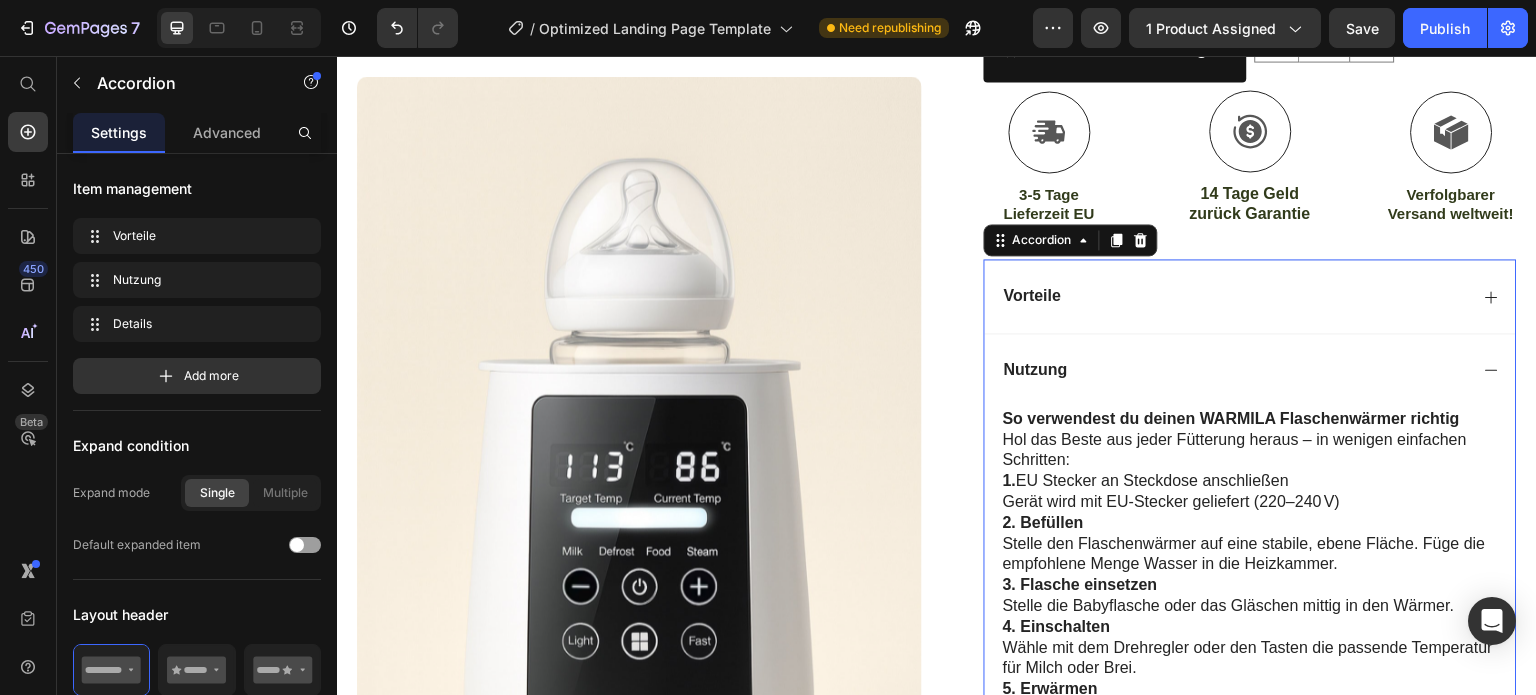 click on "Nutzung" at bounding box center (1234, 370) 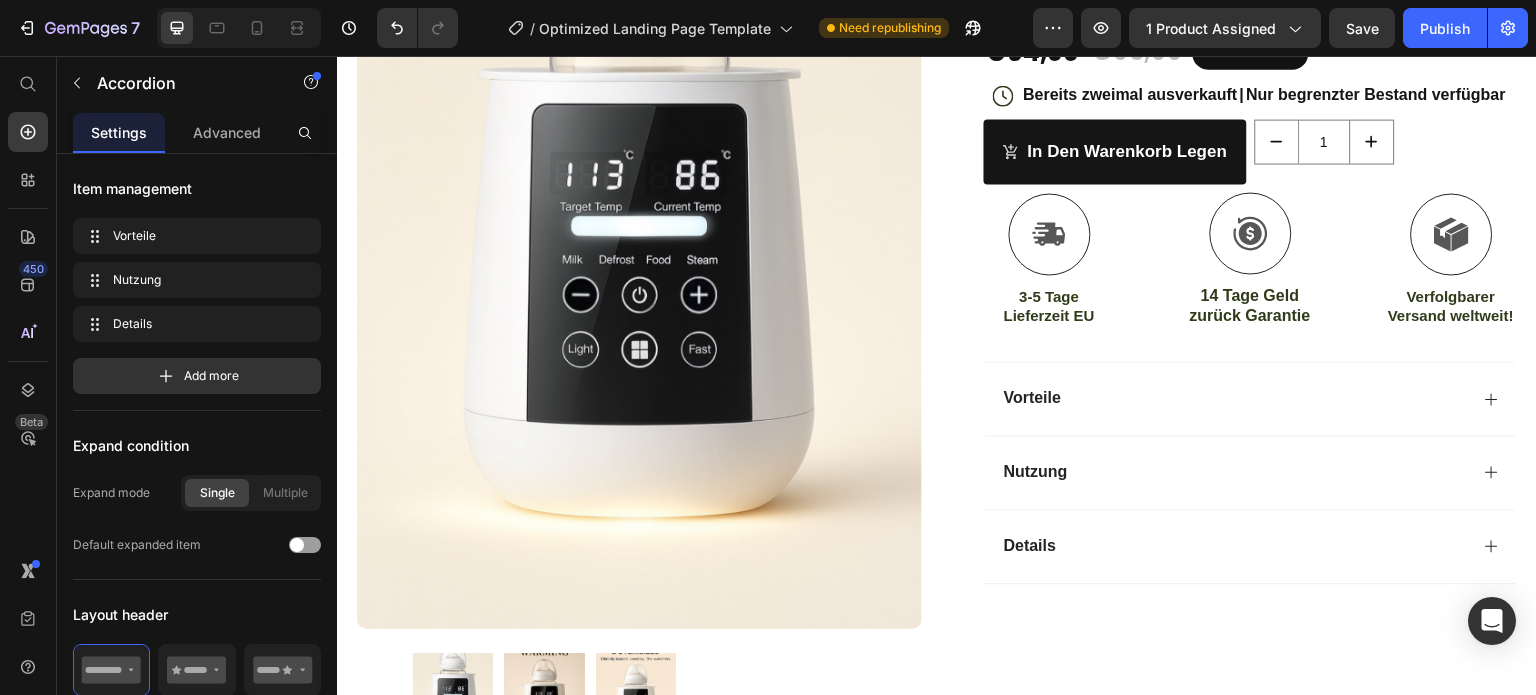 scroll, scrollTop: 0, scrollLeft: 0, axis: both 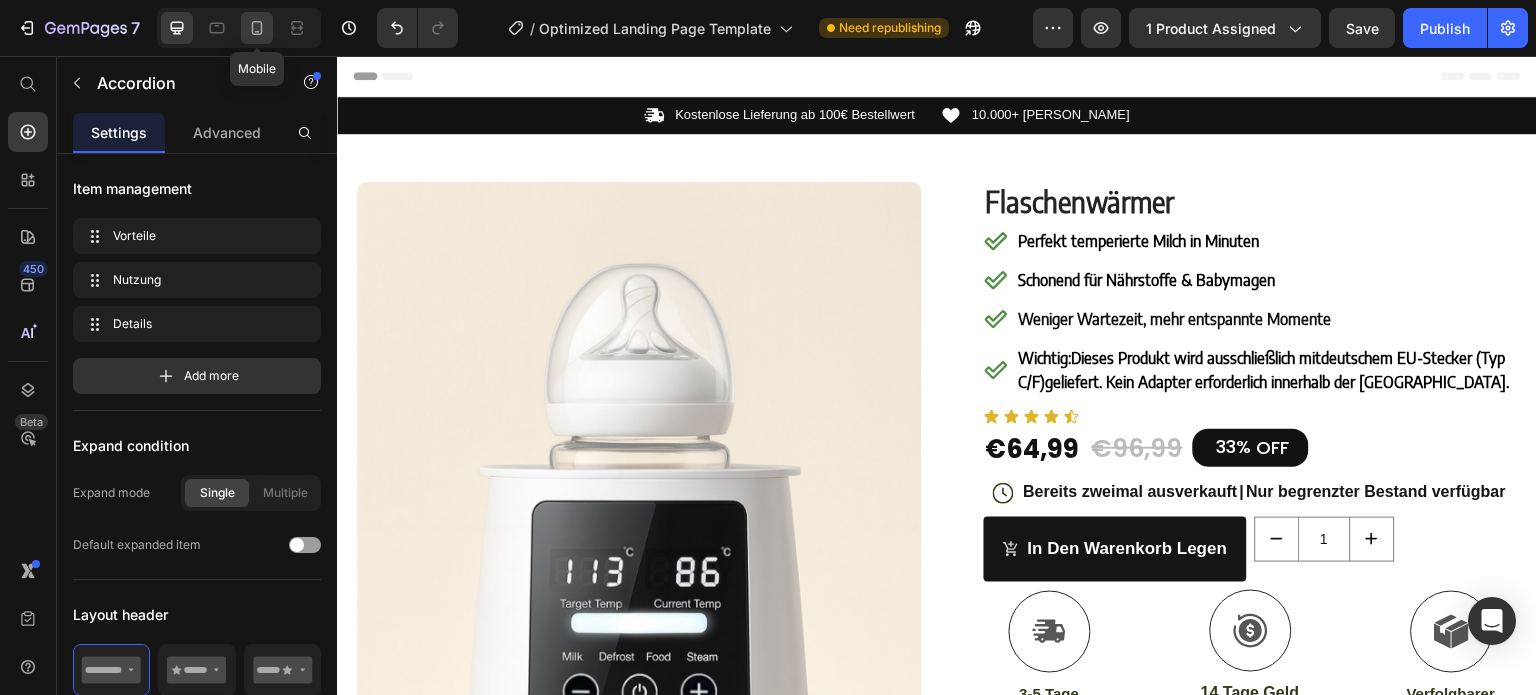 click 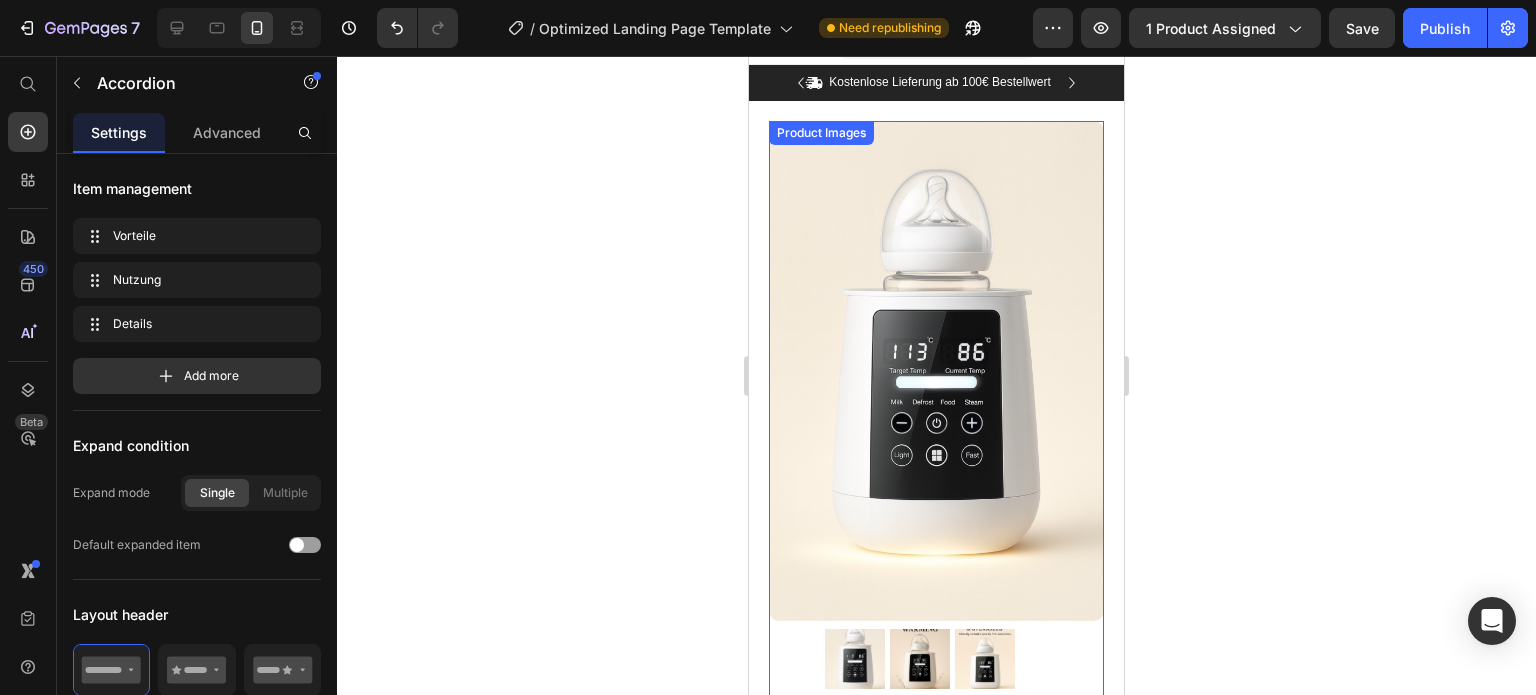 scroll, scrollTop: 0, scrollLeft: 0, axis: both 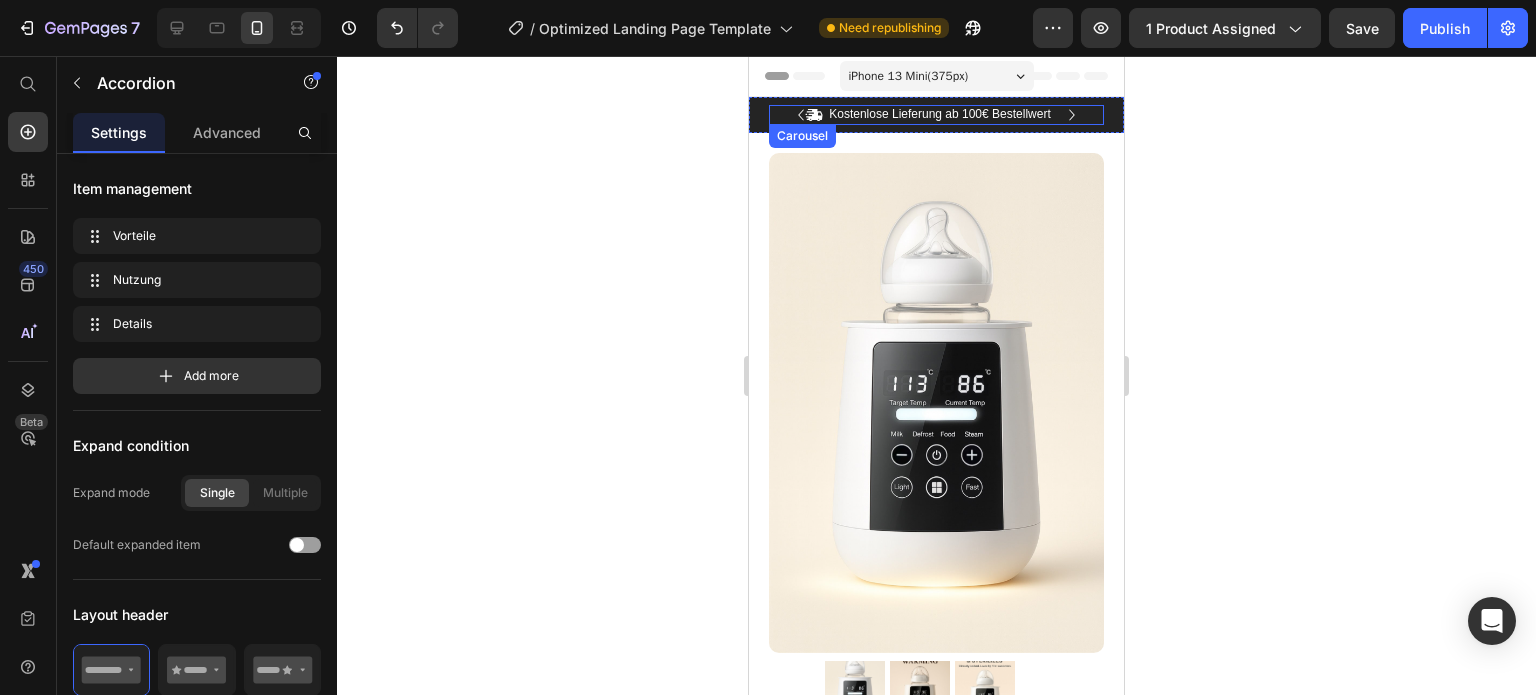 click 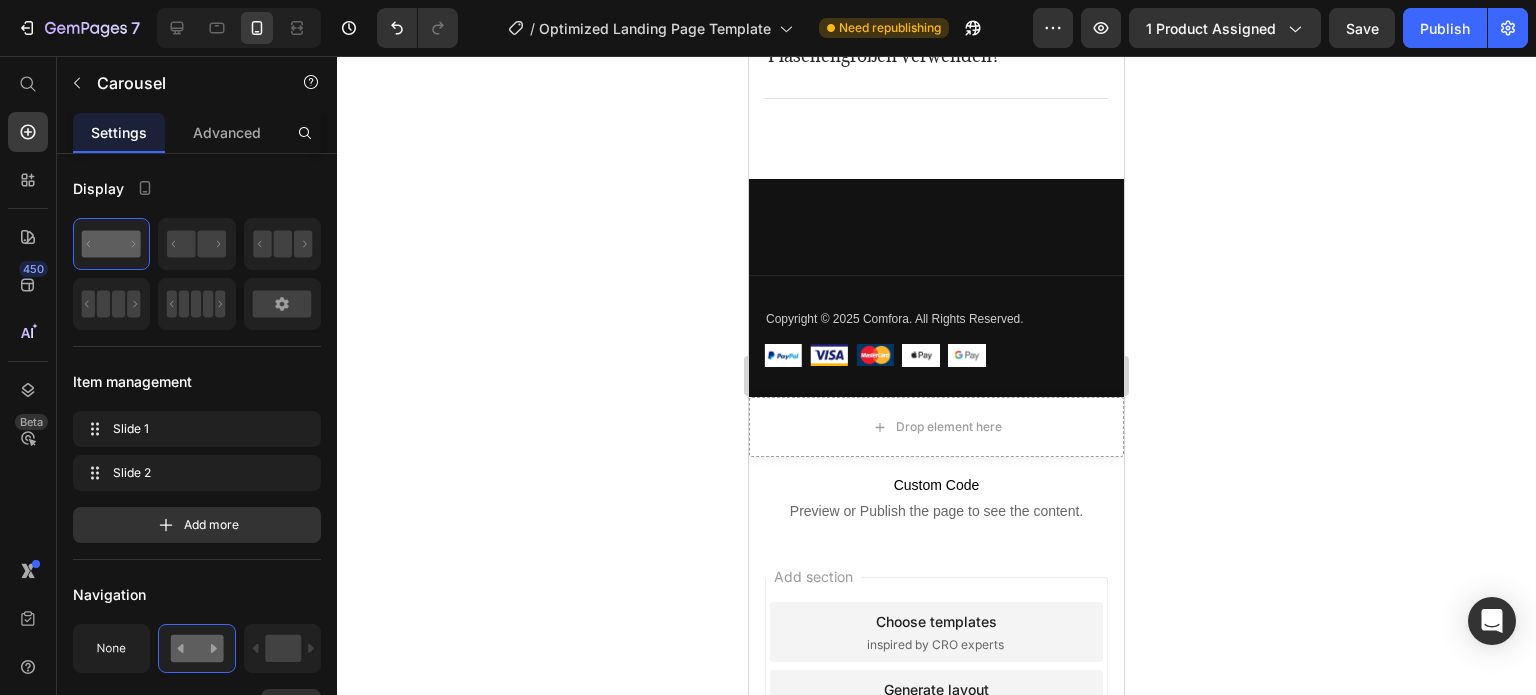 scroll, scrollTop: 5700, scrollLeft: 0, axis: vertical 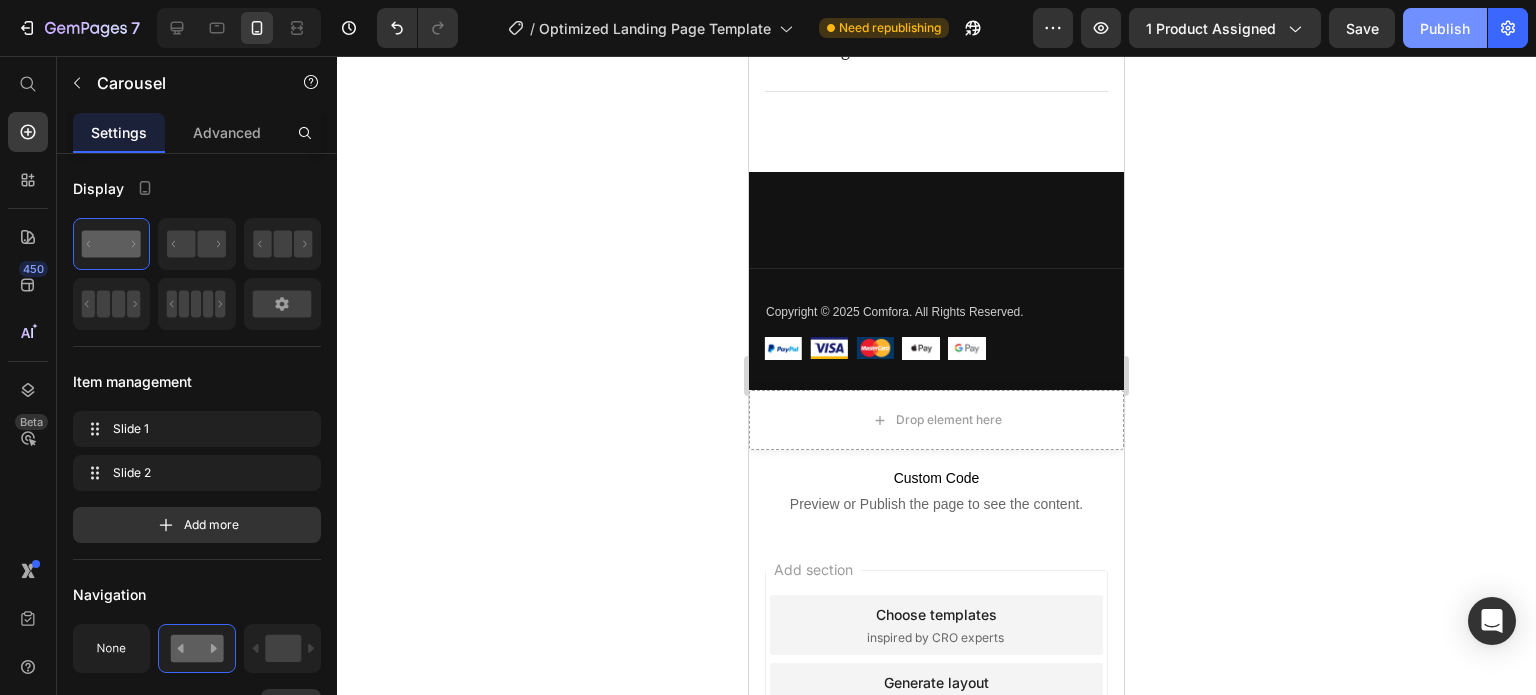click on "Publish" at bounding box center [1445, 28] 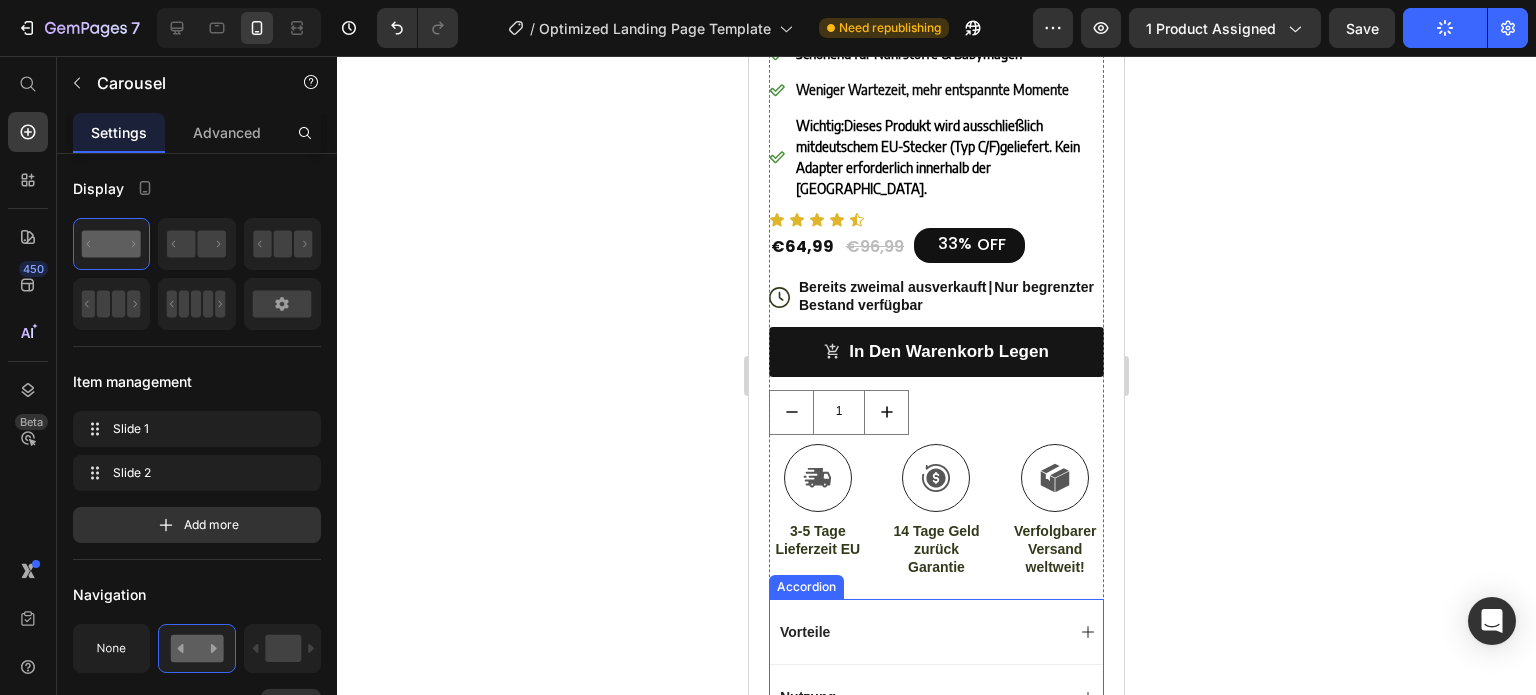 scroll, scrollTop: 671, scrollLeft: 0, axis: vertical 